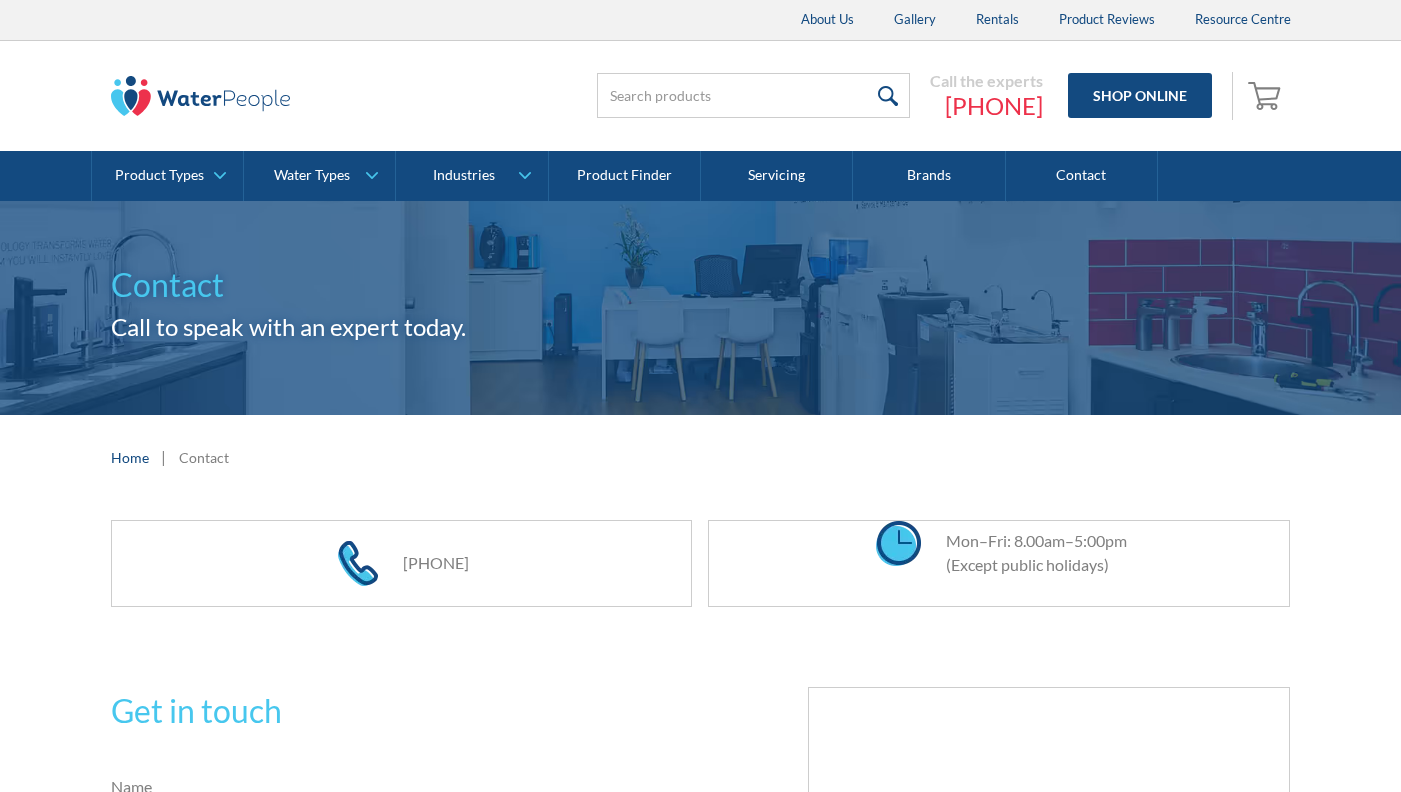 scroll, scrollTop: 0, scrollLeft: 0, axis: both 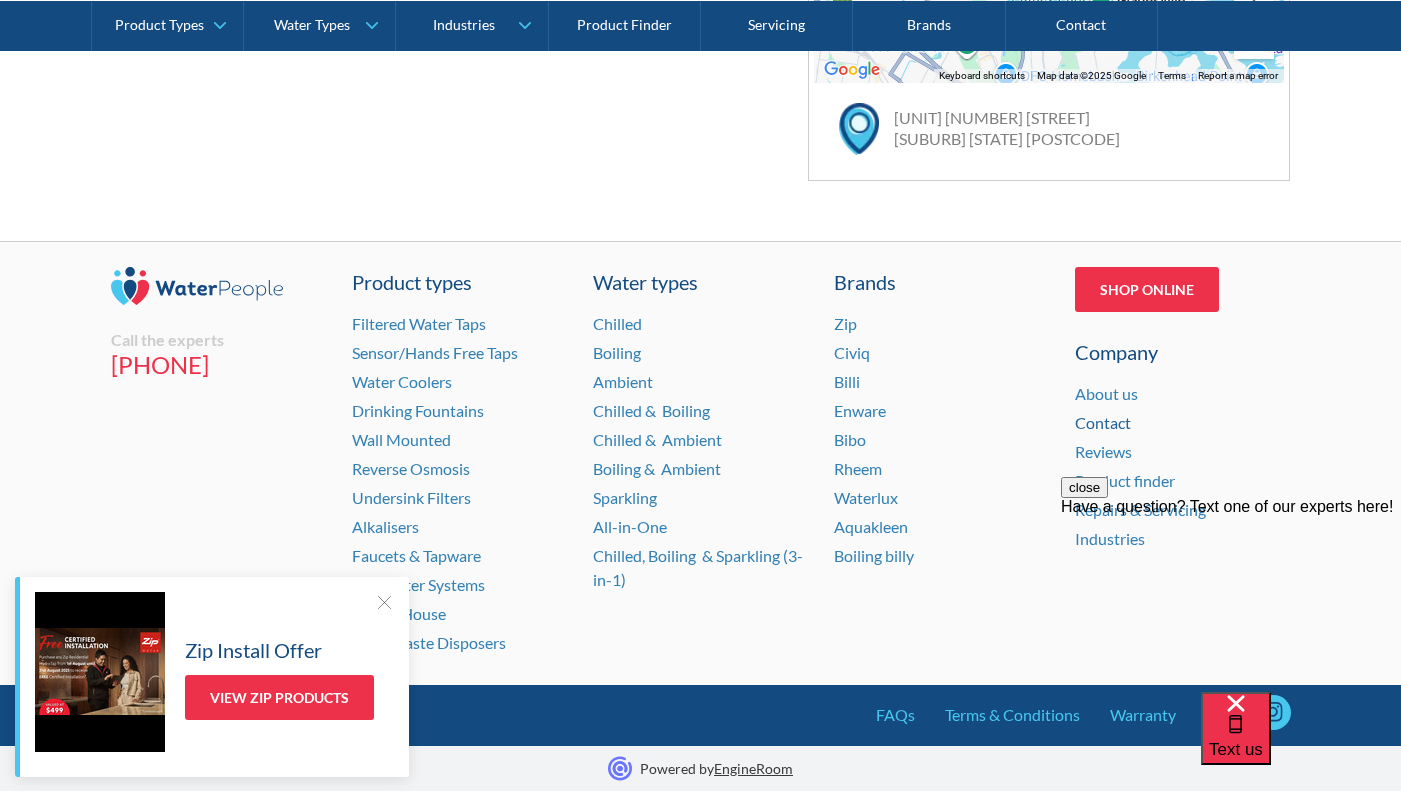 click on "Contact" at bounding box center [1103, 422] 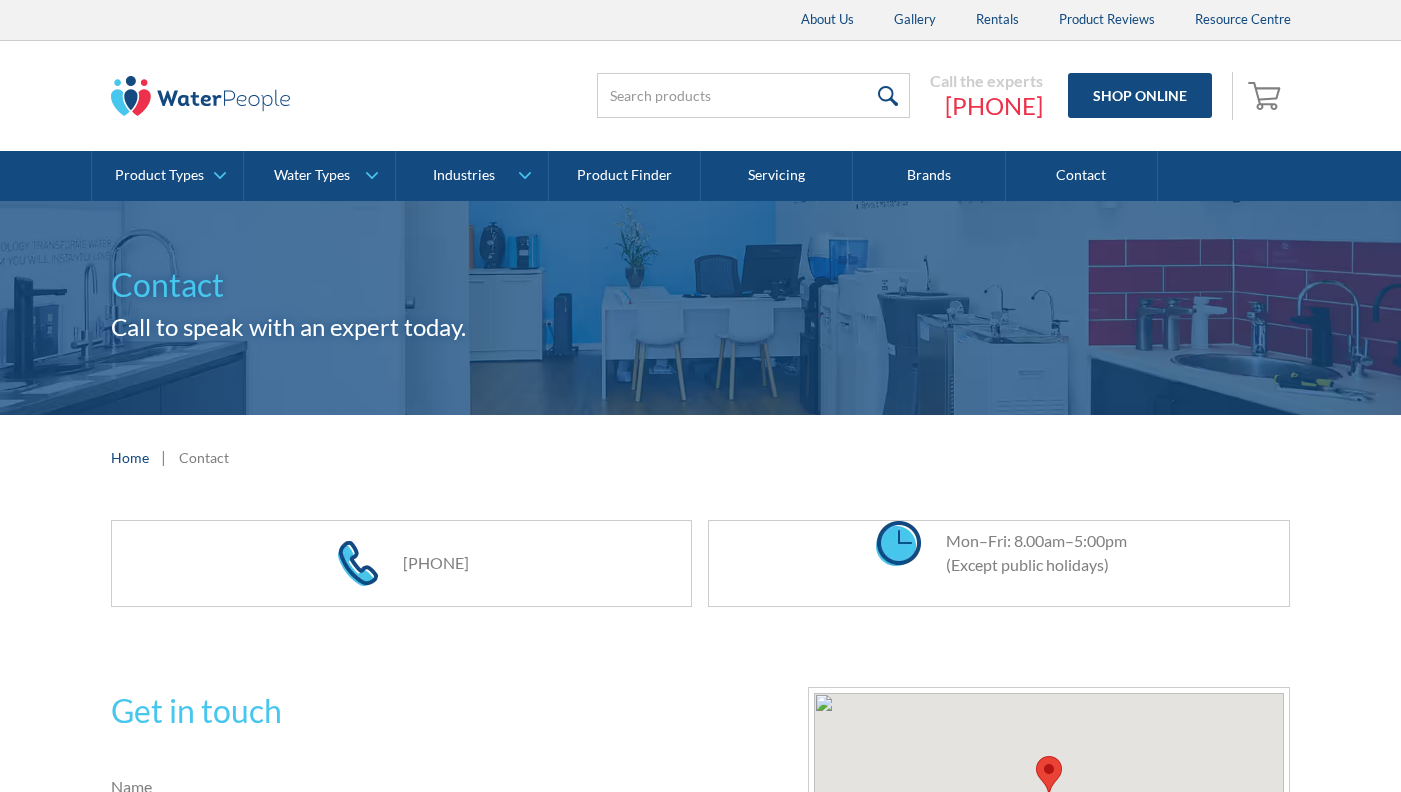 scroll, scrollTop: 0, scrollLeft: 0, axis: both 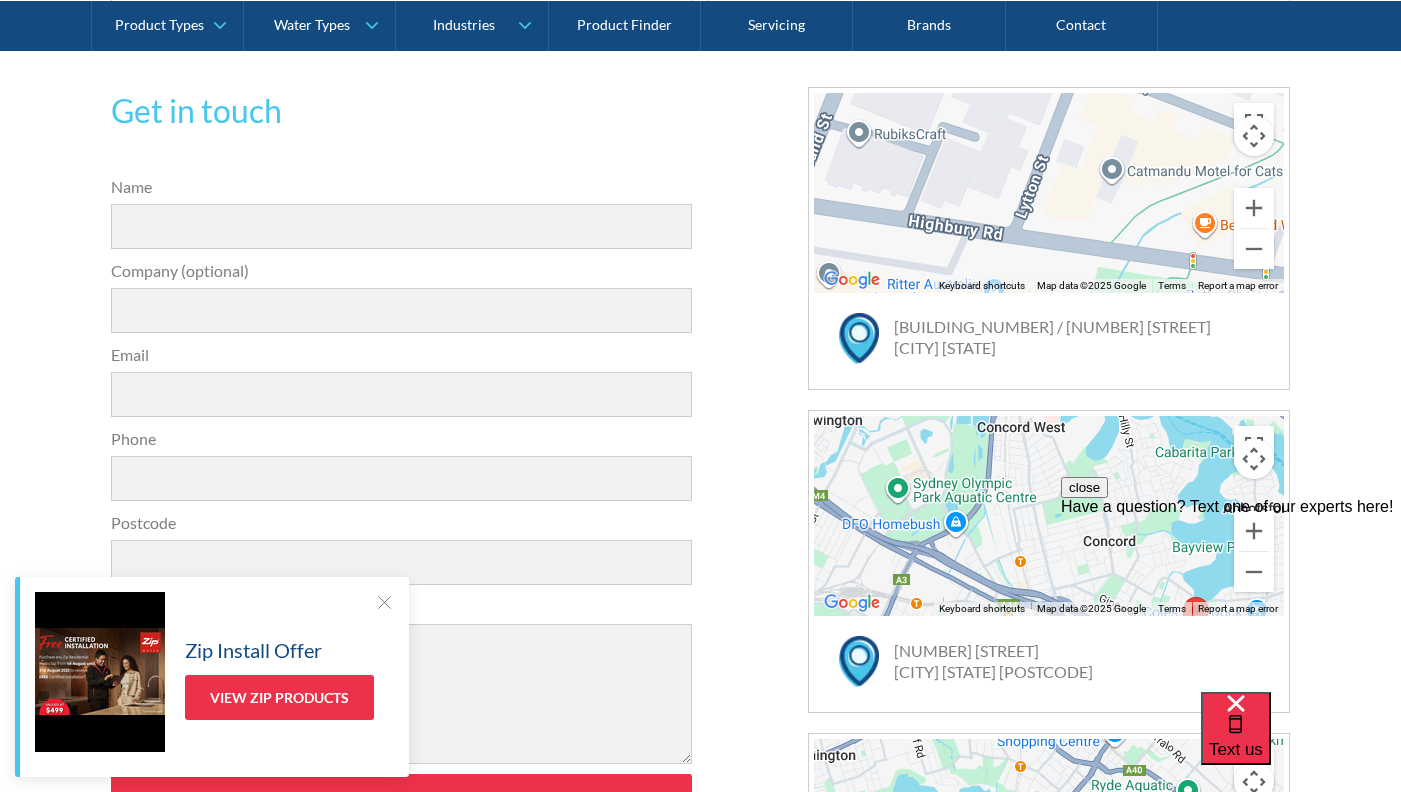drag, startPoint x: 1060, startPoint y: 349, endPoint x: 883, endPoint y: 327, distance: 178.36198 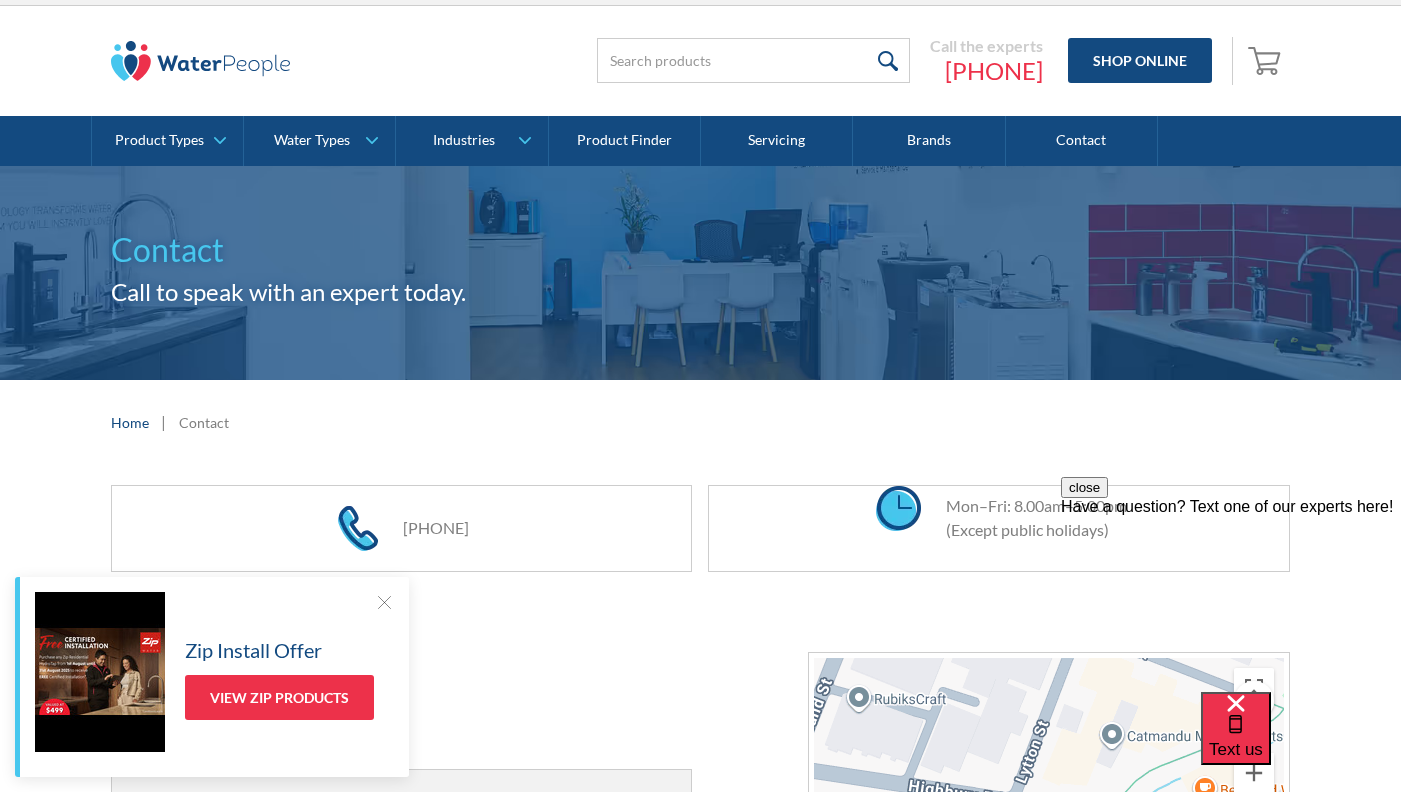 scroll, scrollTop: 0, scrollLeft: 0, axis: both 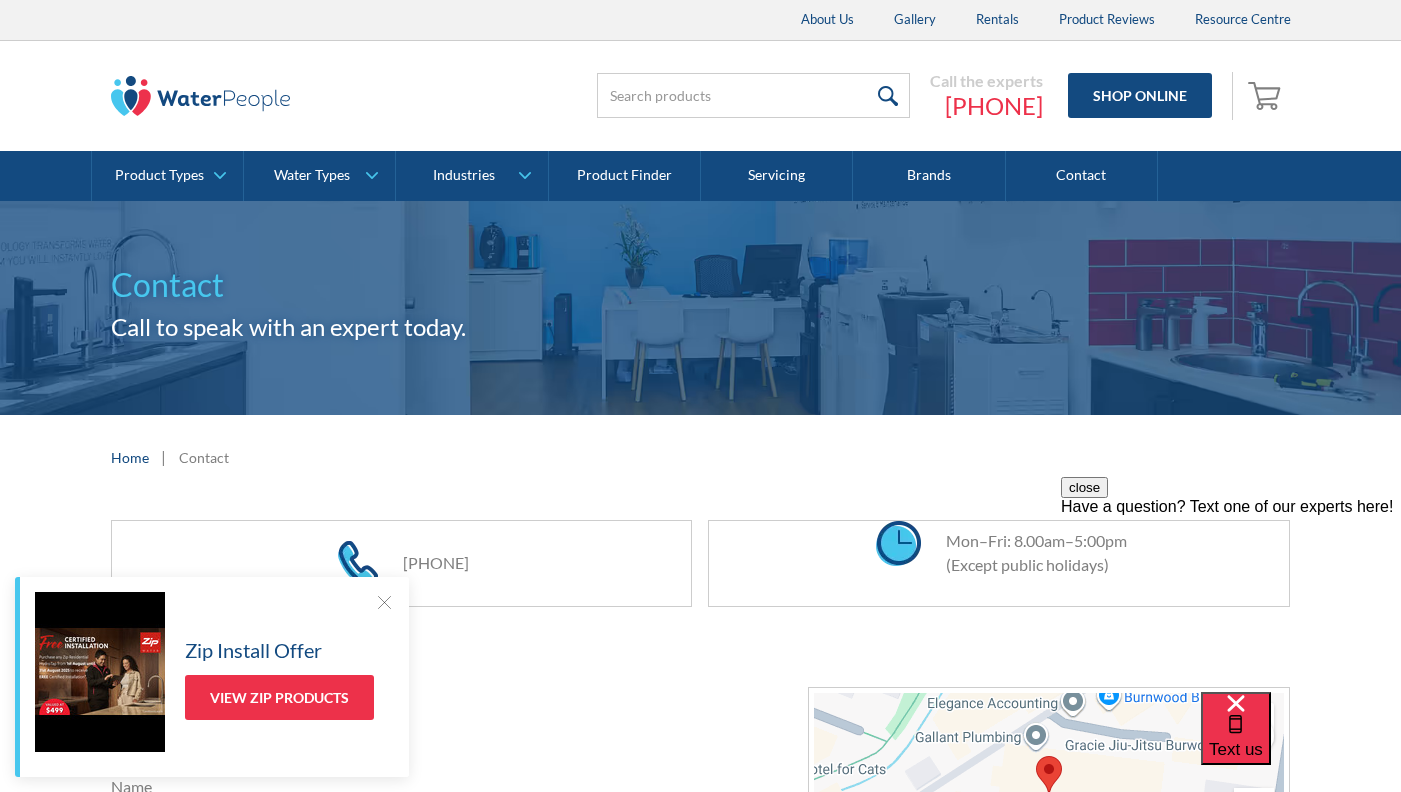 click on "Home | Contact" at bounding box center [700, 457] 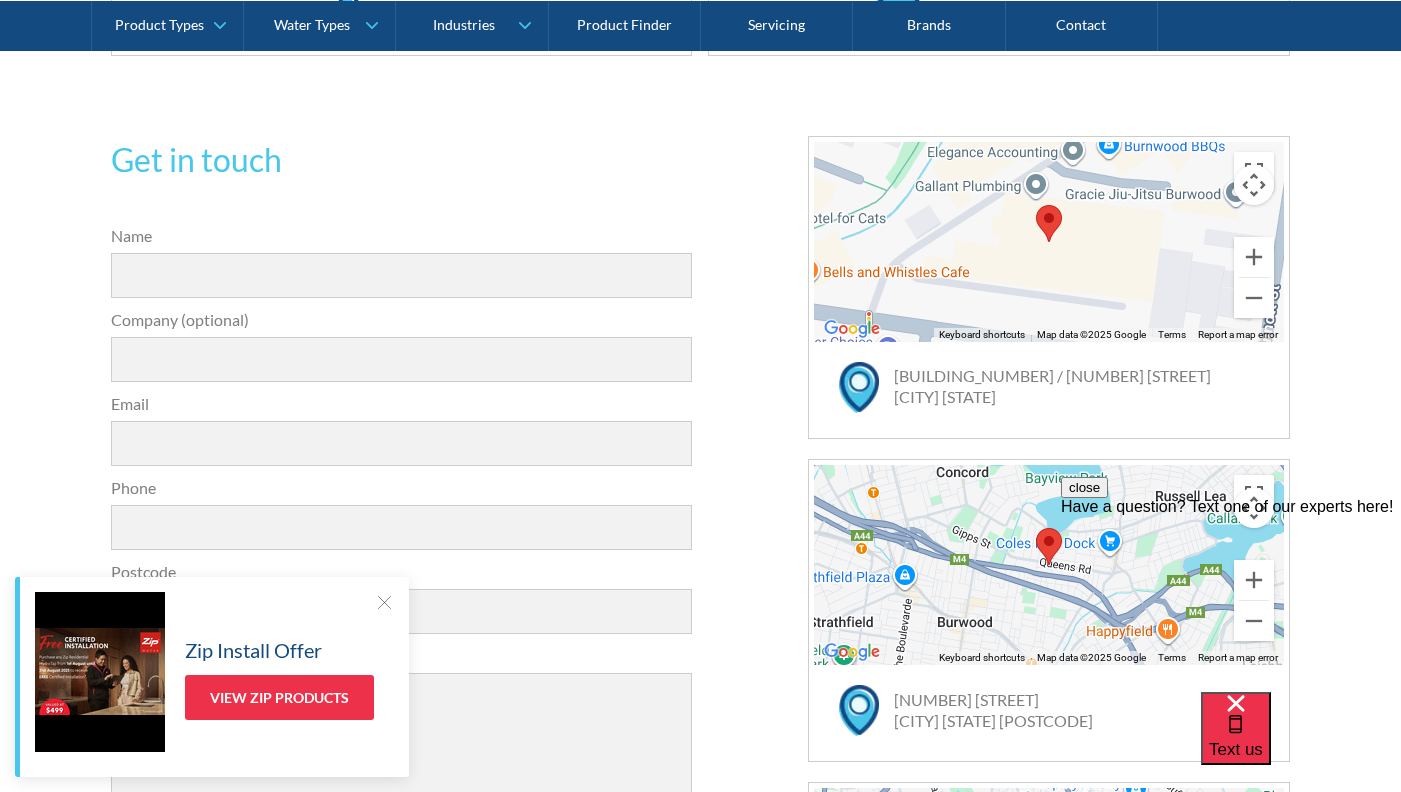 scroll, scrollTop: 600, scrollLeft: 0, axis: vertical 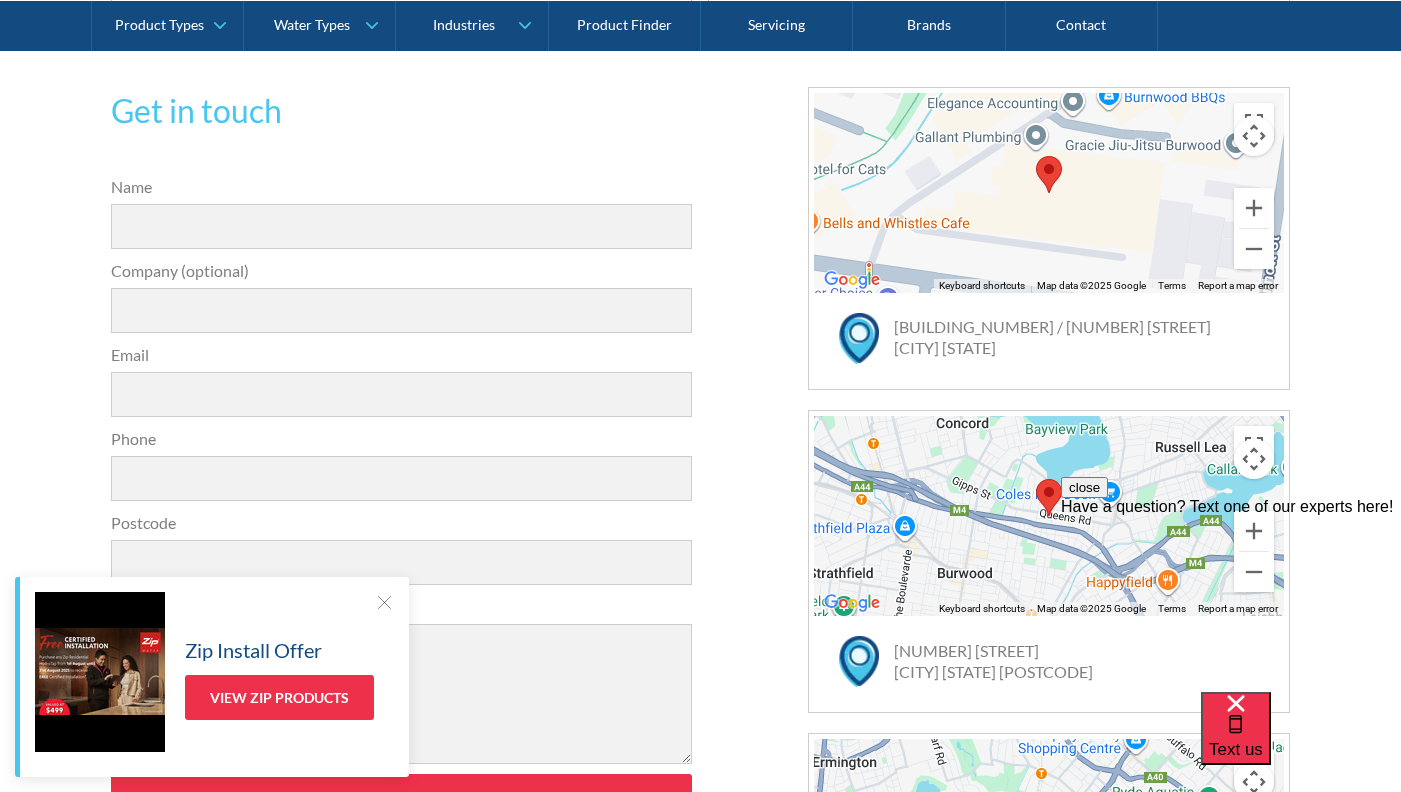 click at bounding box center [859, 338] 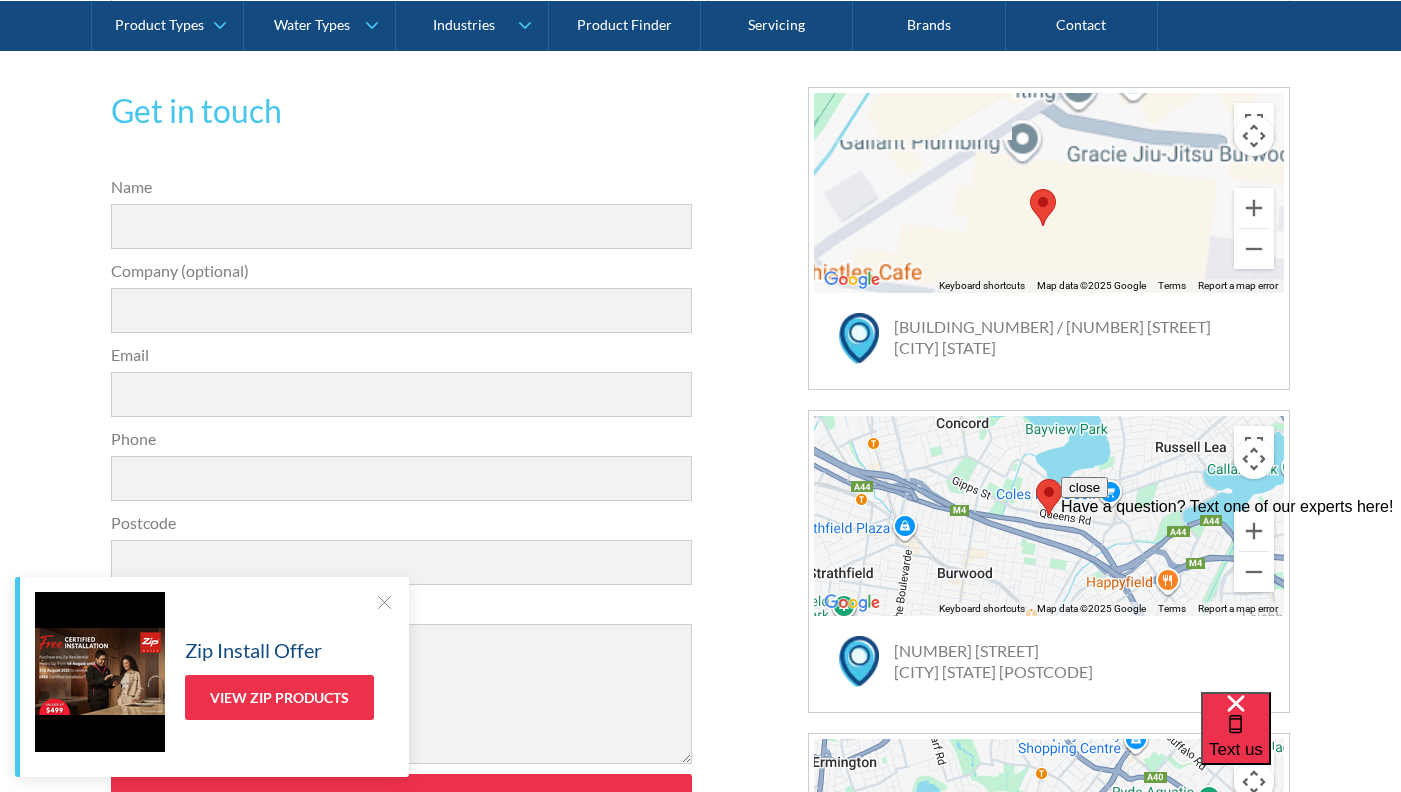 scroll, scrollTop: 400, scrollLeft: 0, axis: vertical 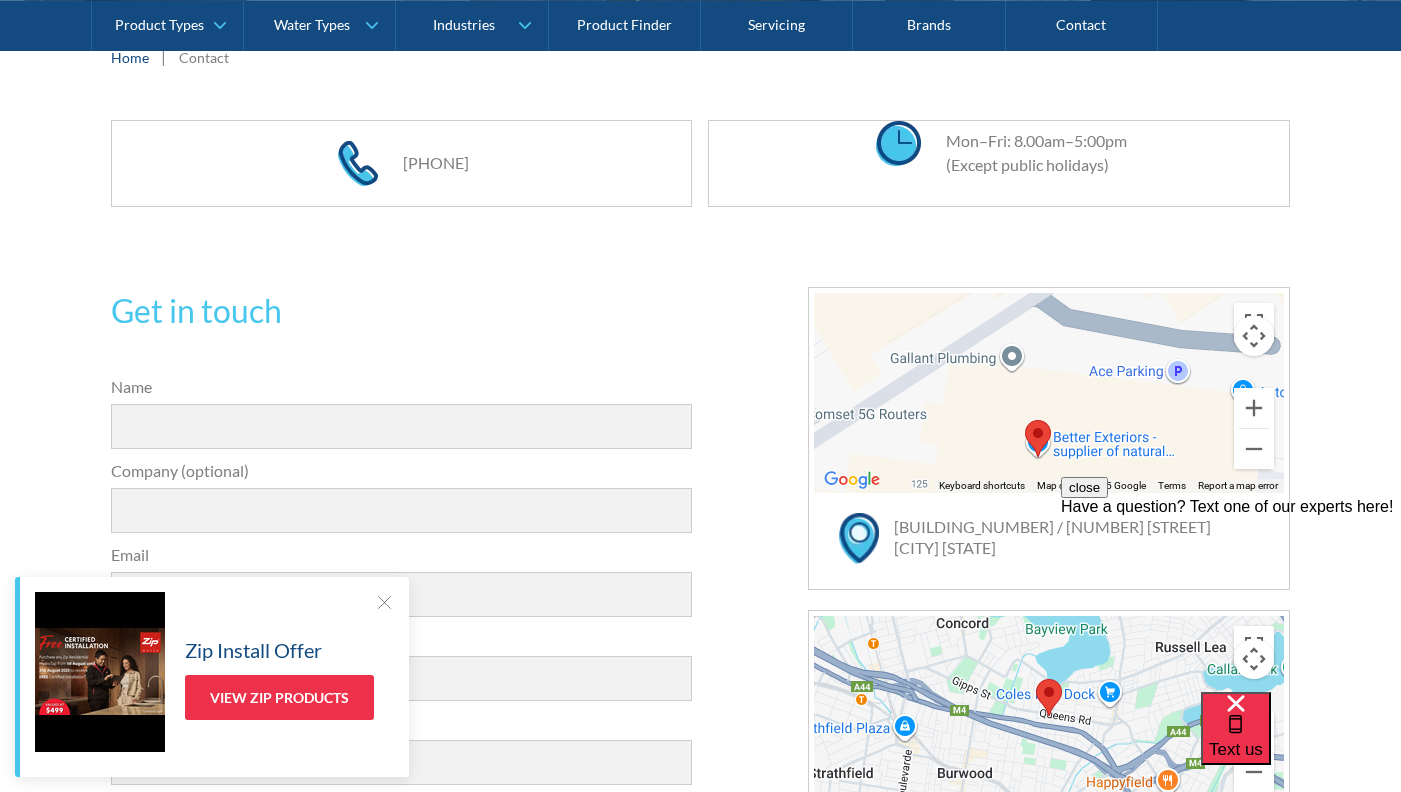 drag, startPoint x: 876, startPoint y: 509, endPoint x: 1026, endPoint y: 543, distance: 153.80507 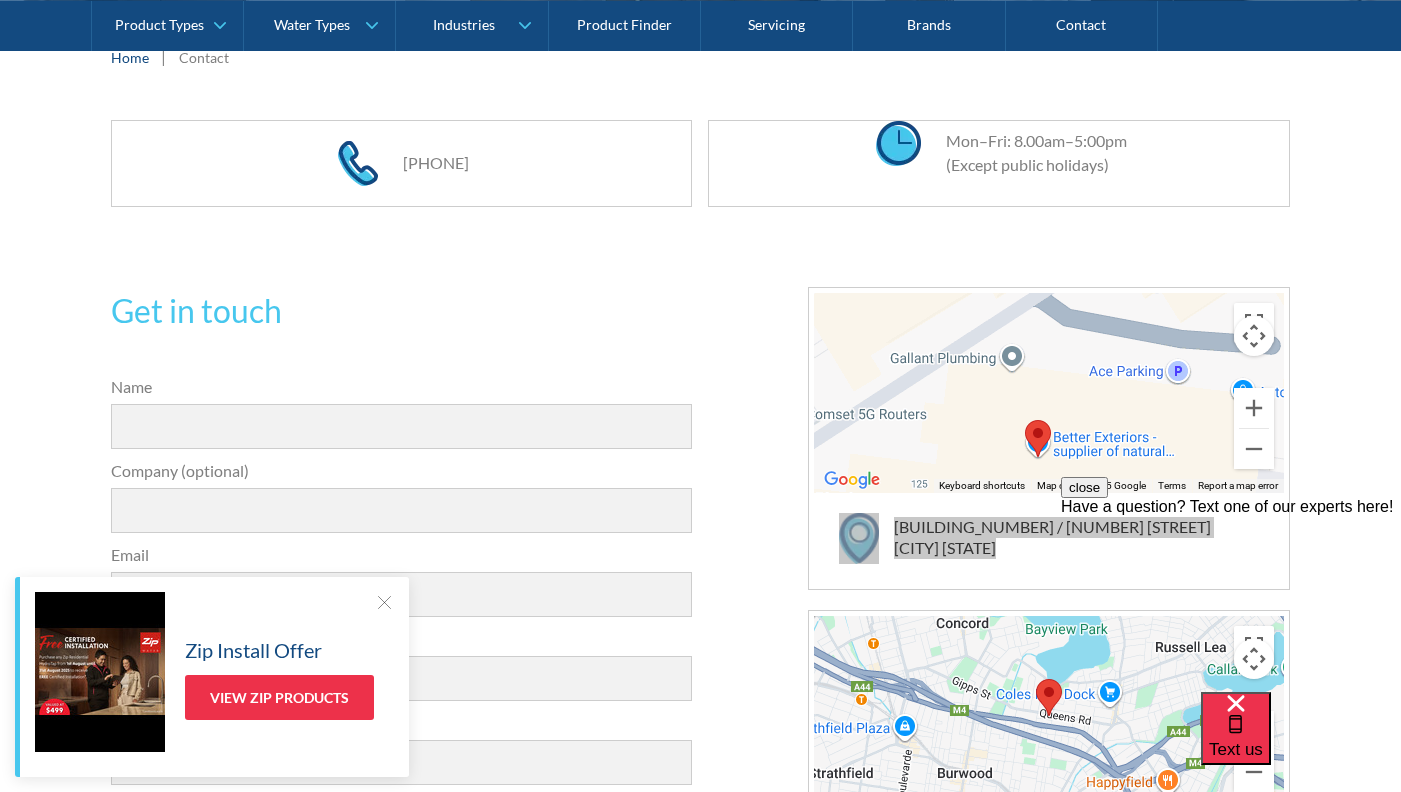 drag, startPoint x: 1071, startPoint y: 538, endPoint x: 2111, endPoint y: 1019, distance: 1145.8451 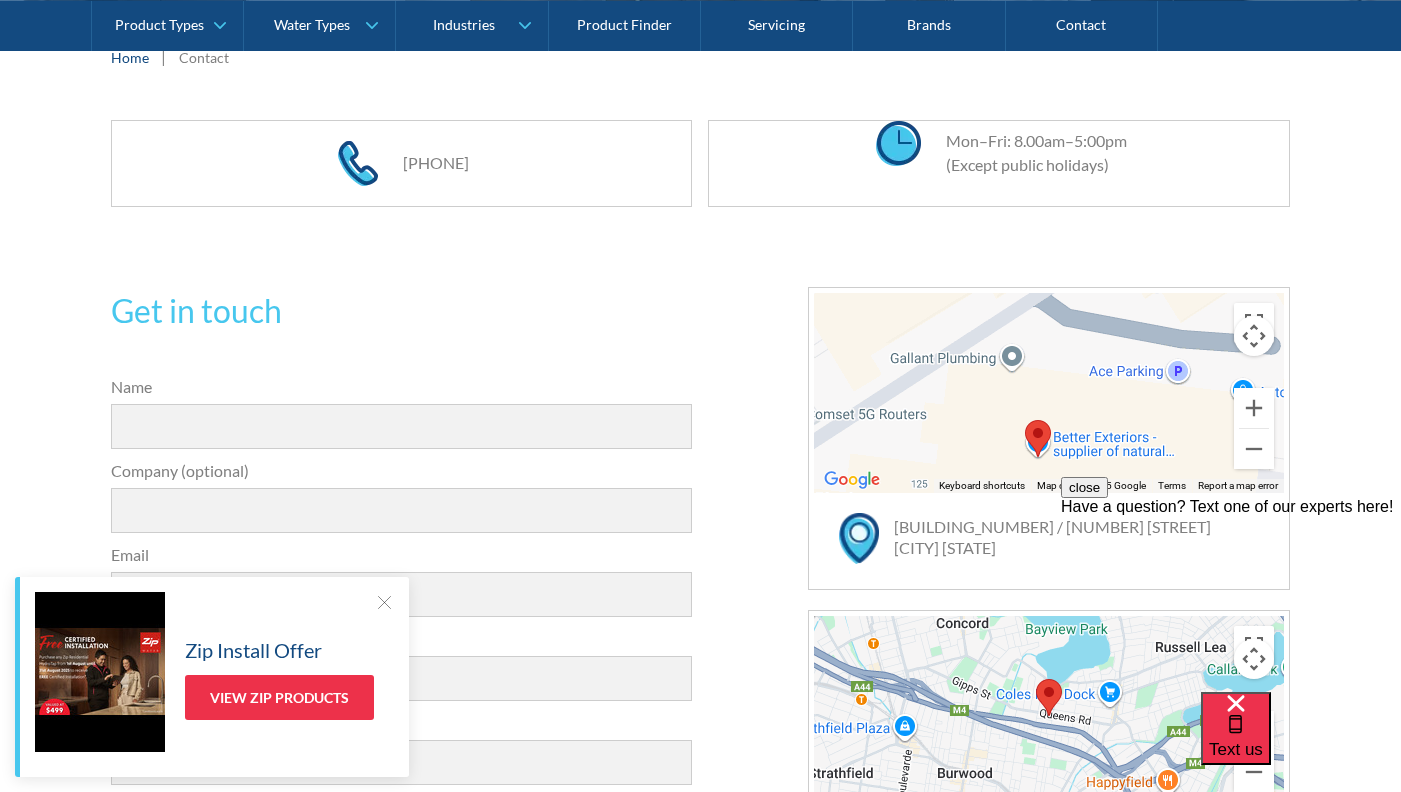 click on "Factory 12 / 125 Highbury Road Burwood VIC 3125" at bounding box center (1084, 538) 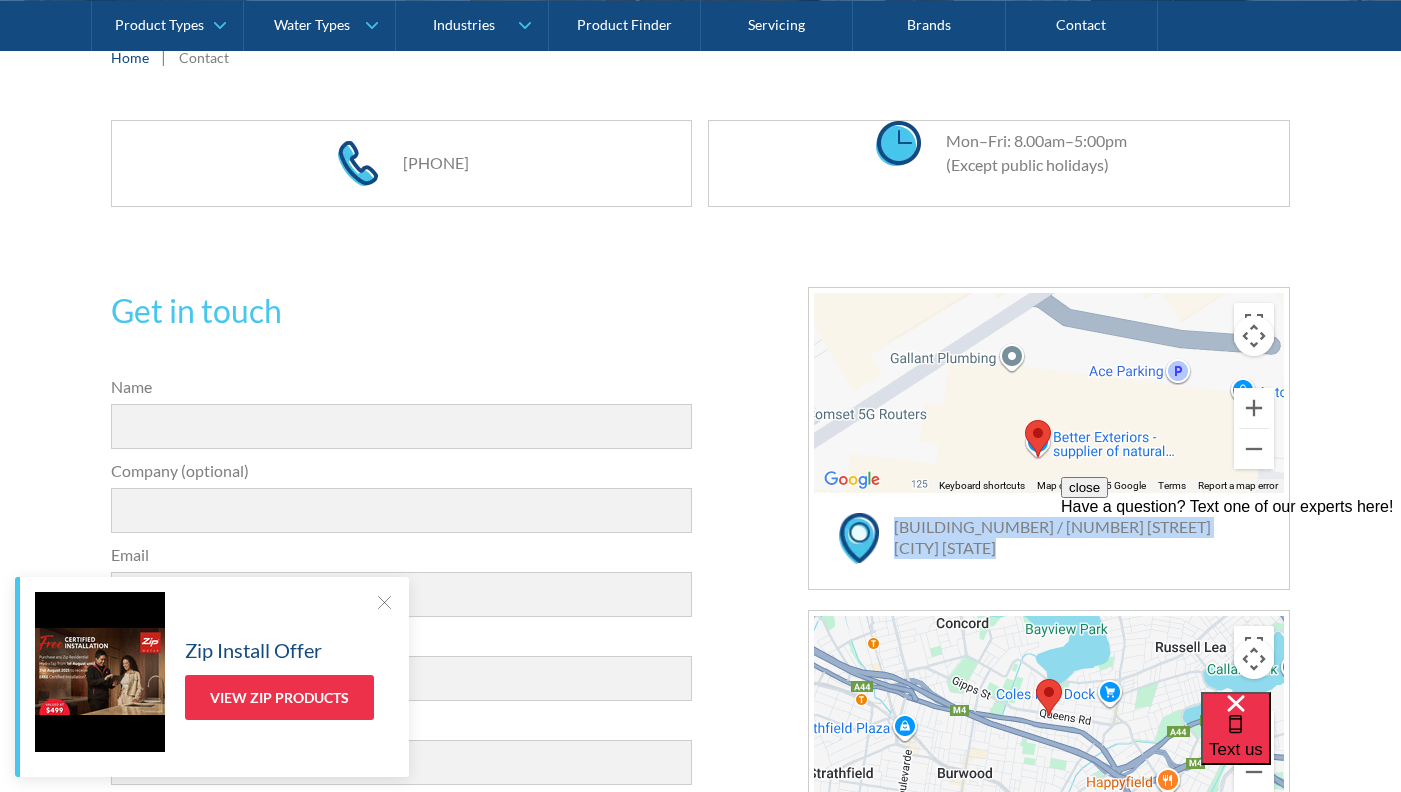 drag, startPoint x: 1043, startPoint y: 547, endPoint x: 901, endPoint y: 525, distance: 143.69412 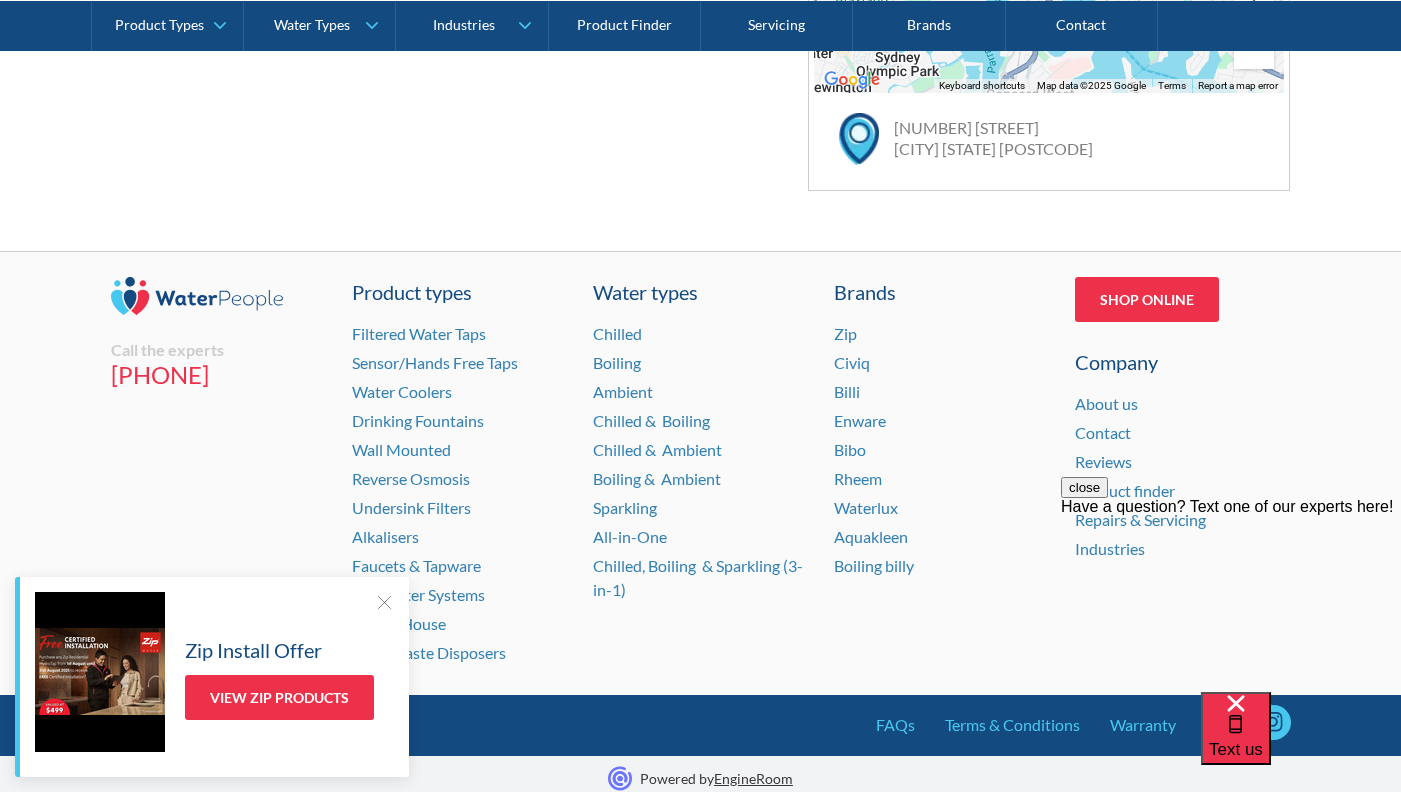 scroll, scrollTop: 1456, scrollLeft: 0, axis: vertical 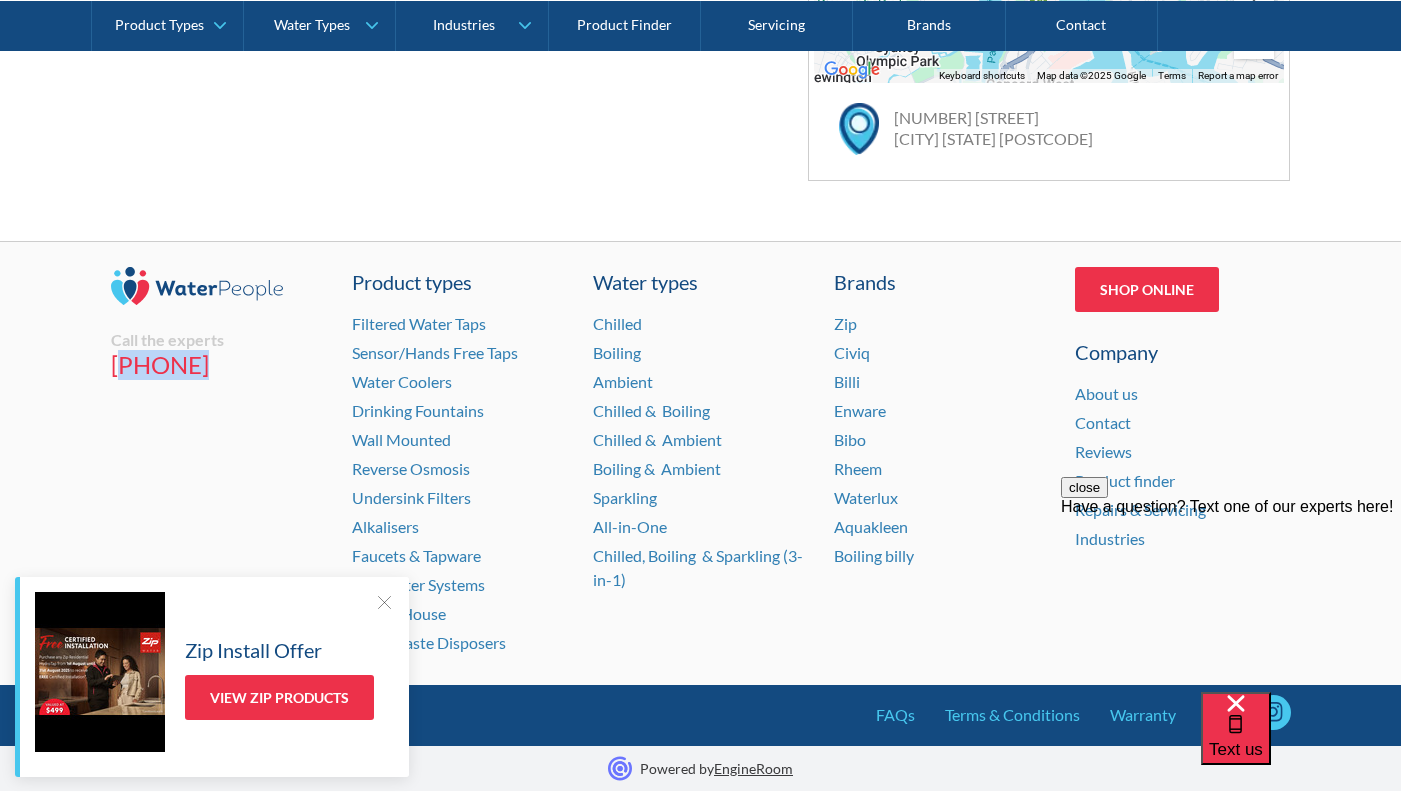 drag, startPoint x: 91, startPoint y: 363, endPoint x: 271, endPoint y: 372, distance: 180.22485 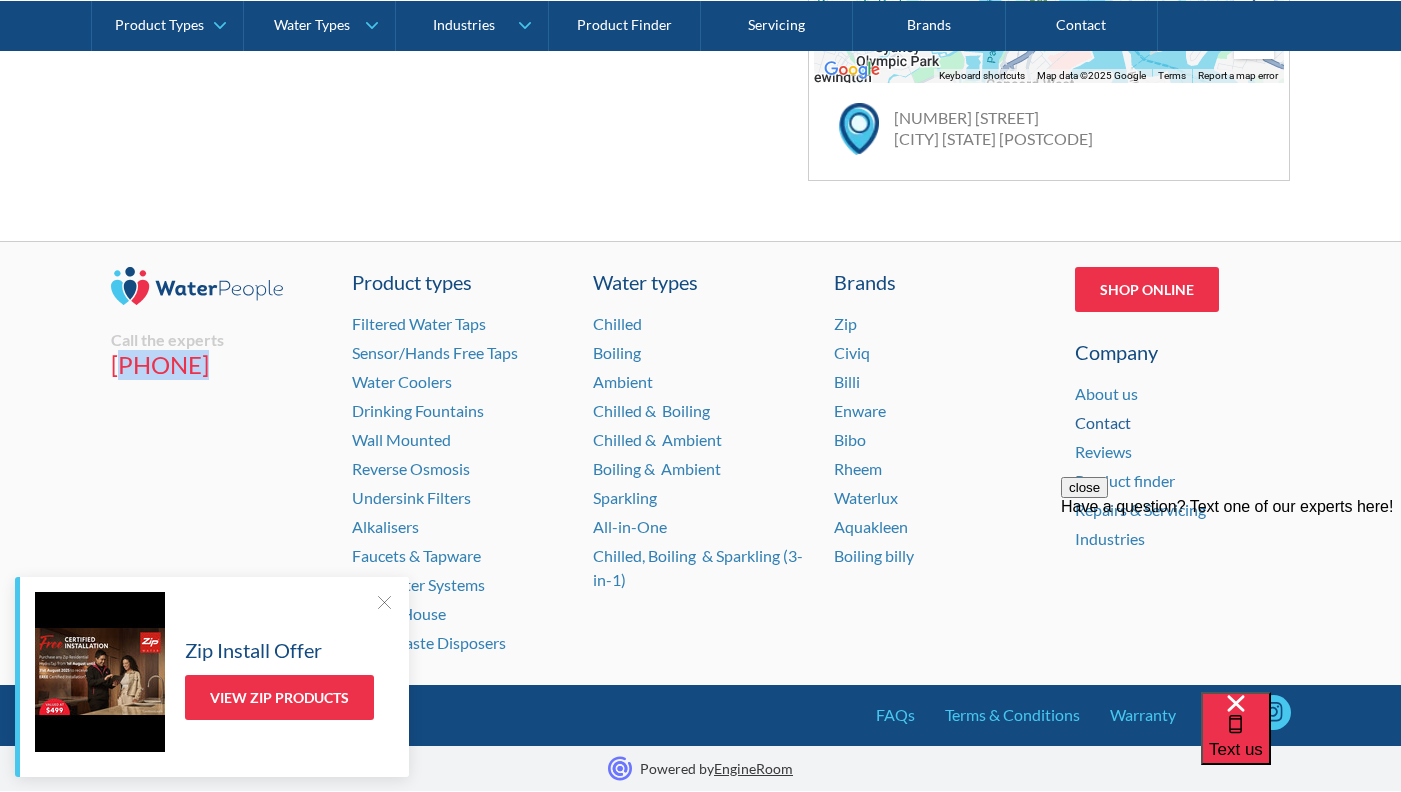 click on "Contact" at bounding box center [1103, 422] 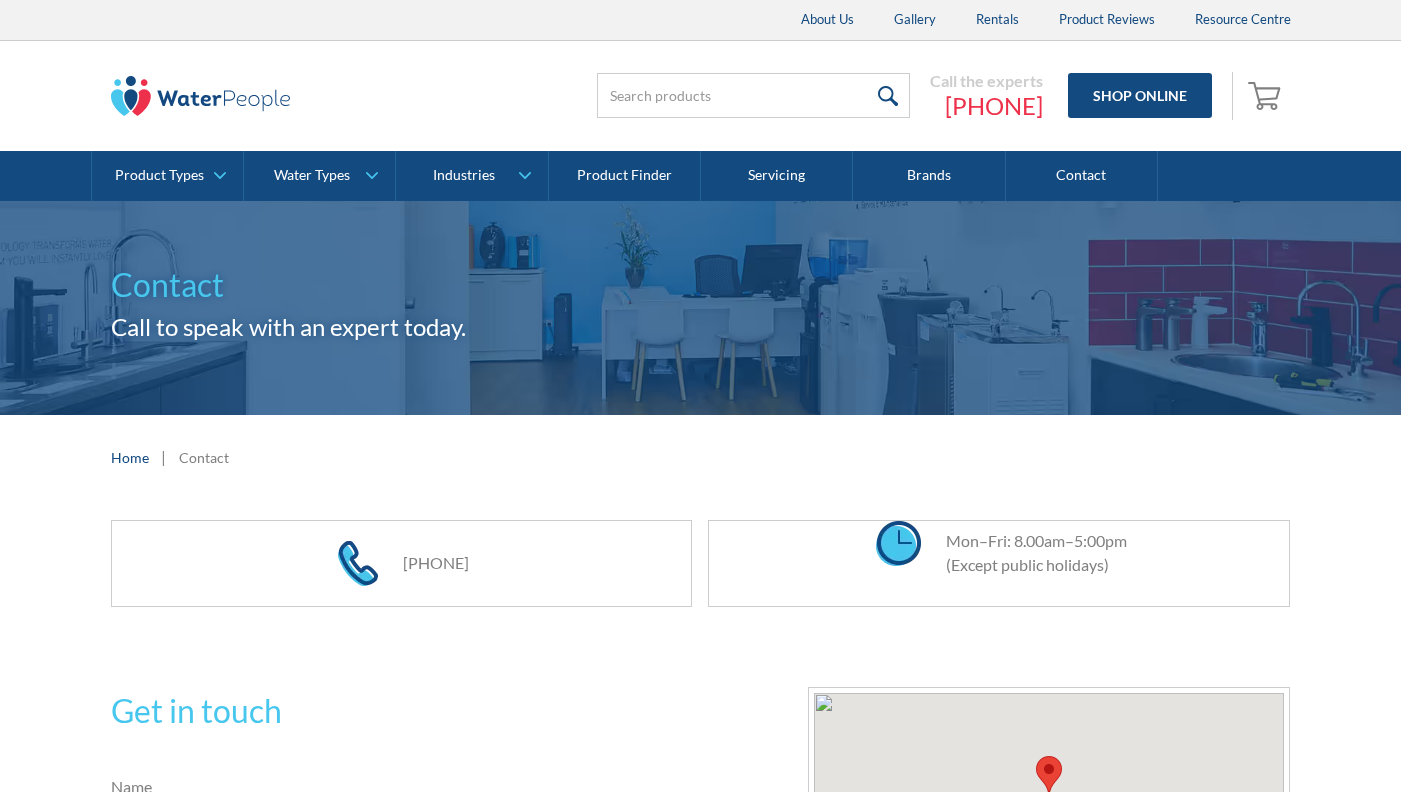 scroll, scrollTop: 0, scrollLeft: 0, axis: both 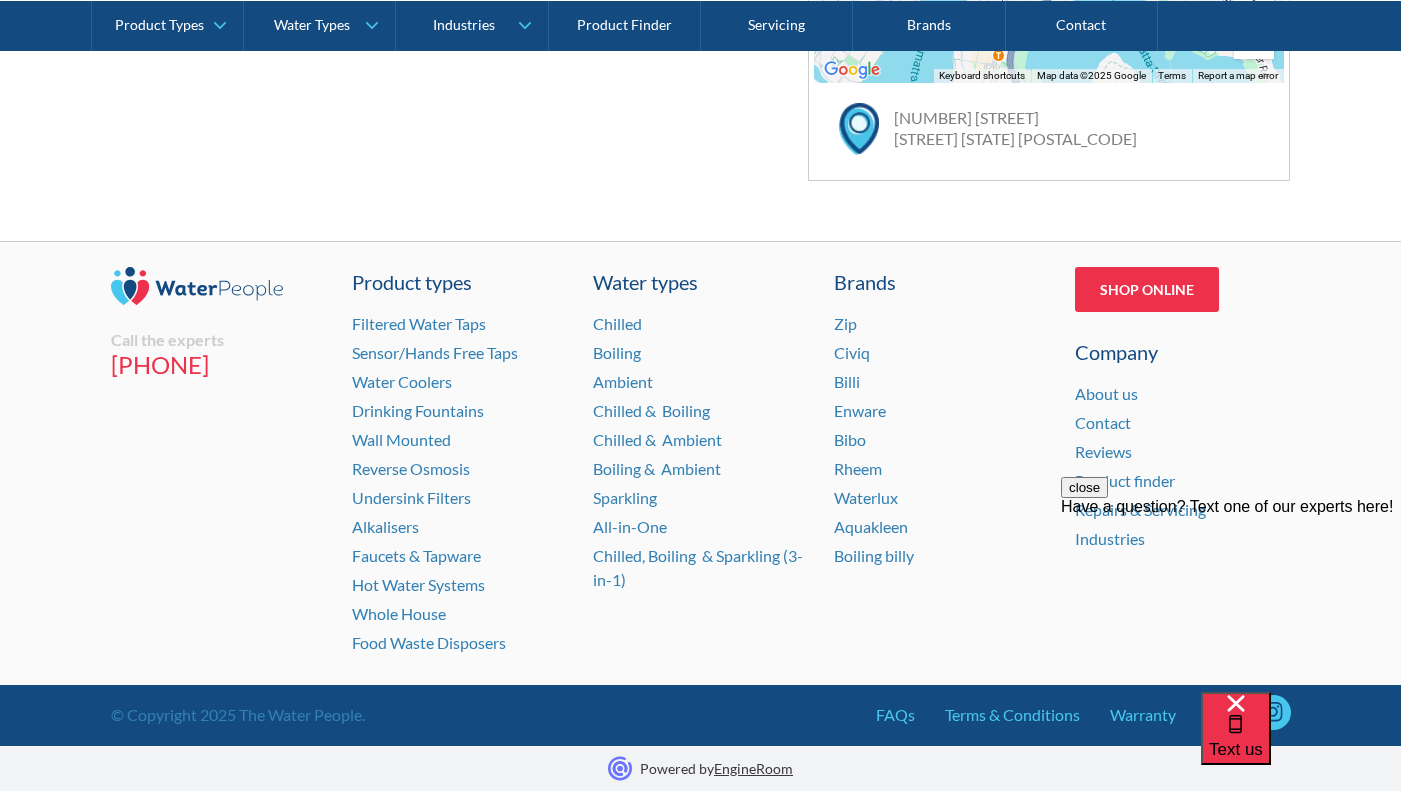 click on "Text us" at bounding box center [1301, 742] 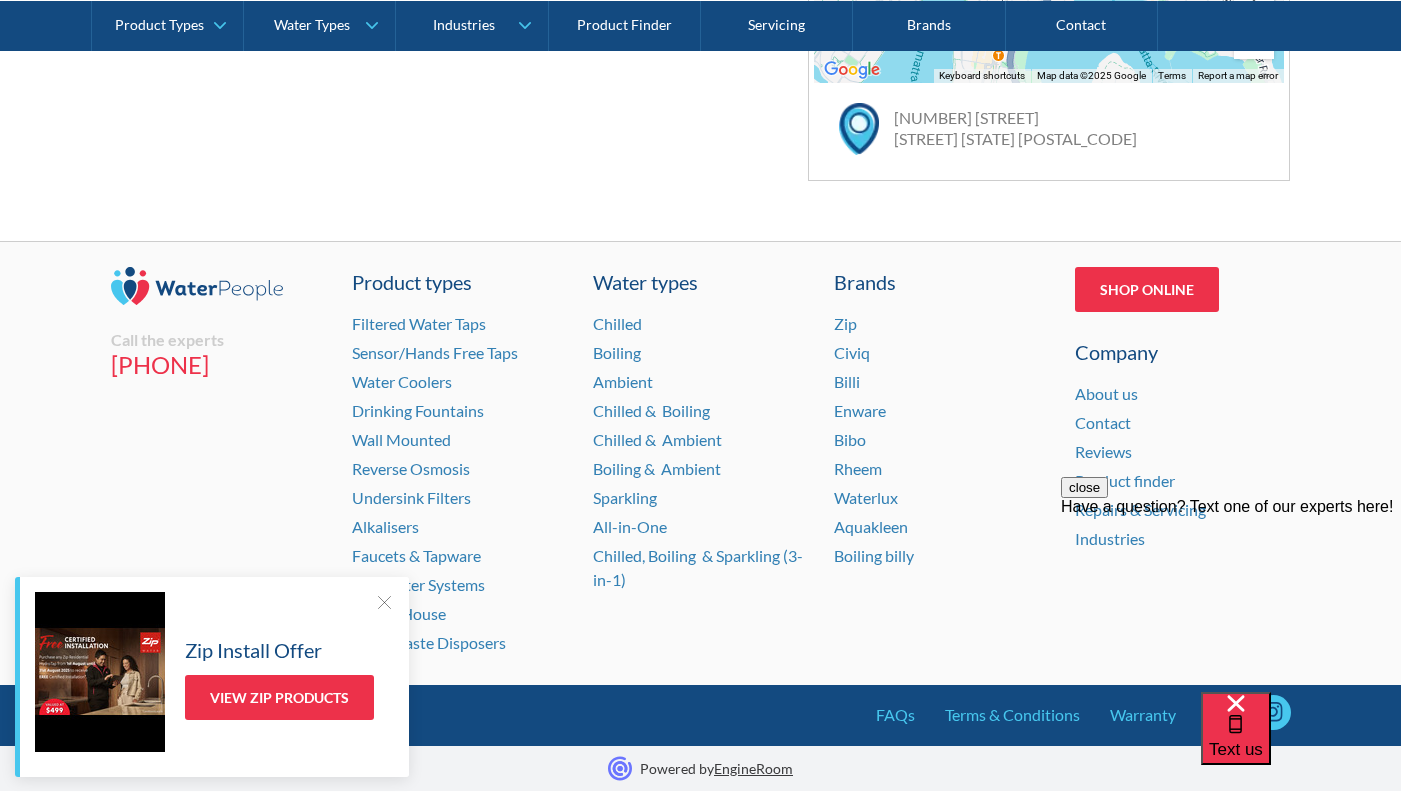 click on "close" at bounding box center [1084, 487] 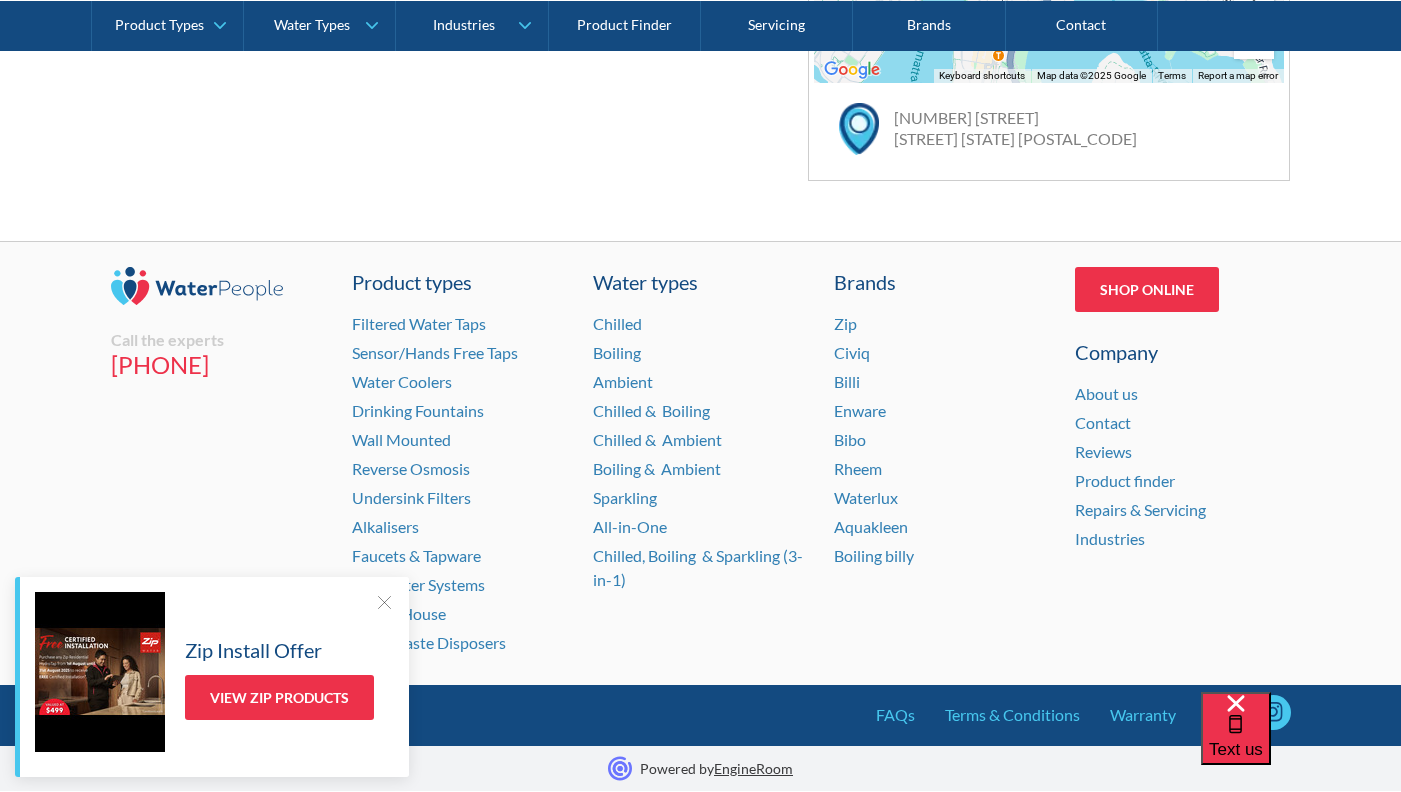 click at bounding box center (384, 602) 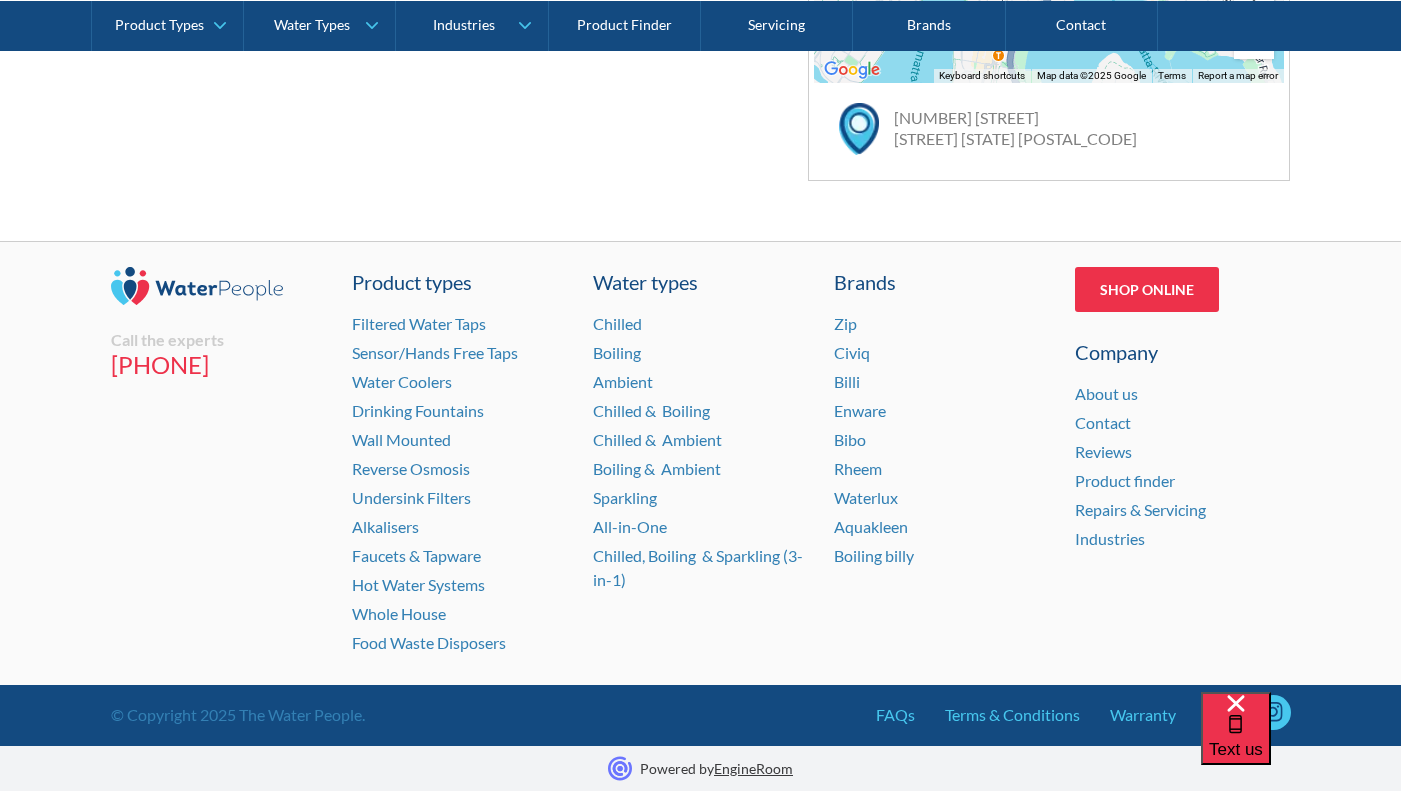 click on "Text us" at bounding box center [1301, 742] 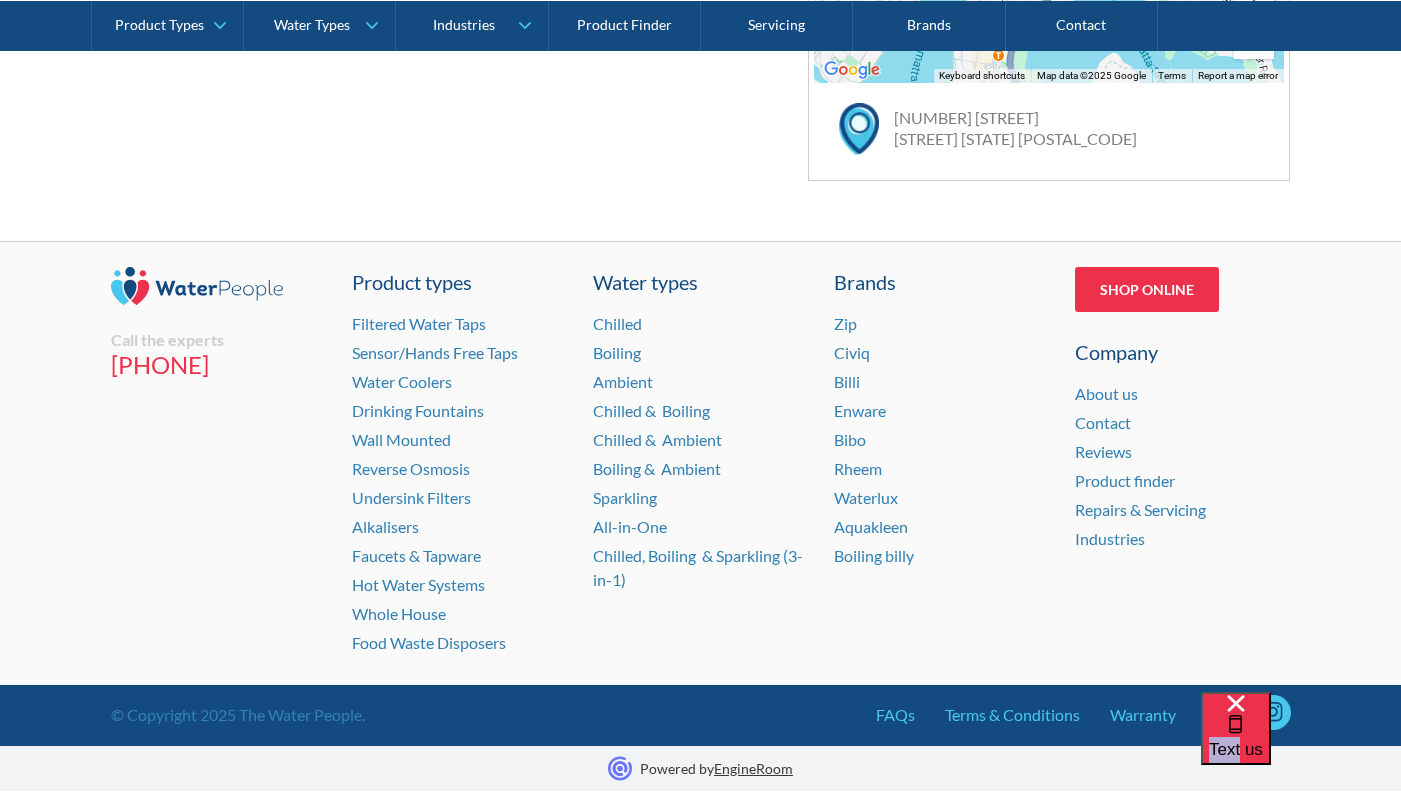 click on "Text us" at bounding box center [1301, 742] 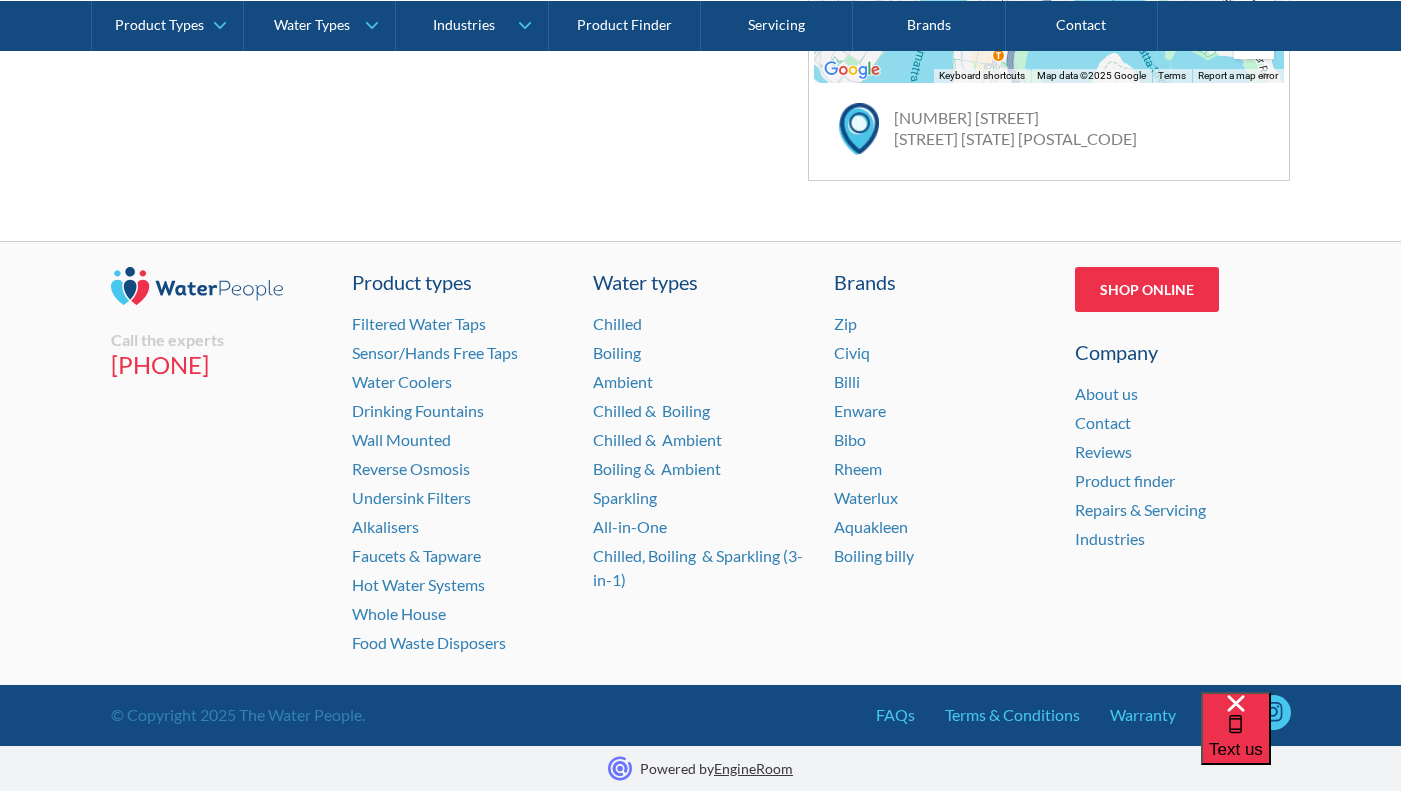 click on "Text us" at bounding box center [1301, 742] 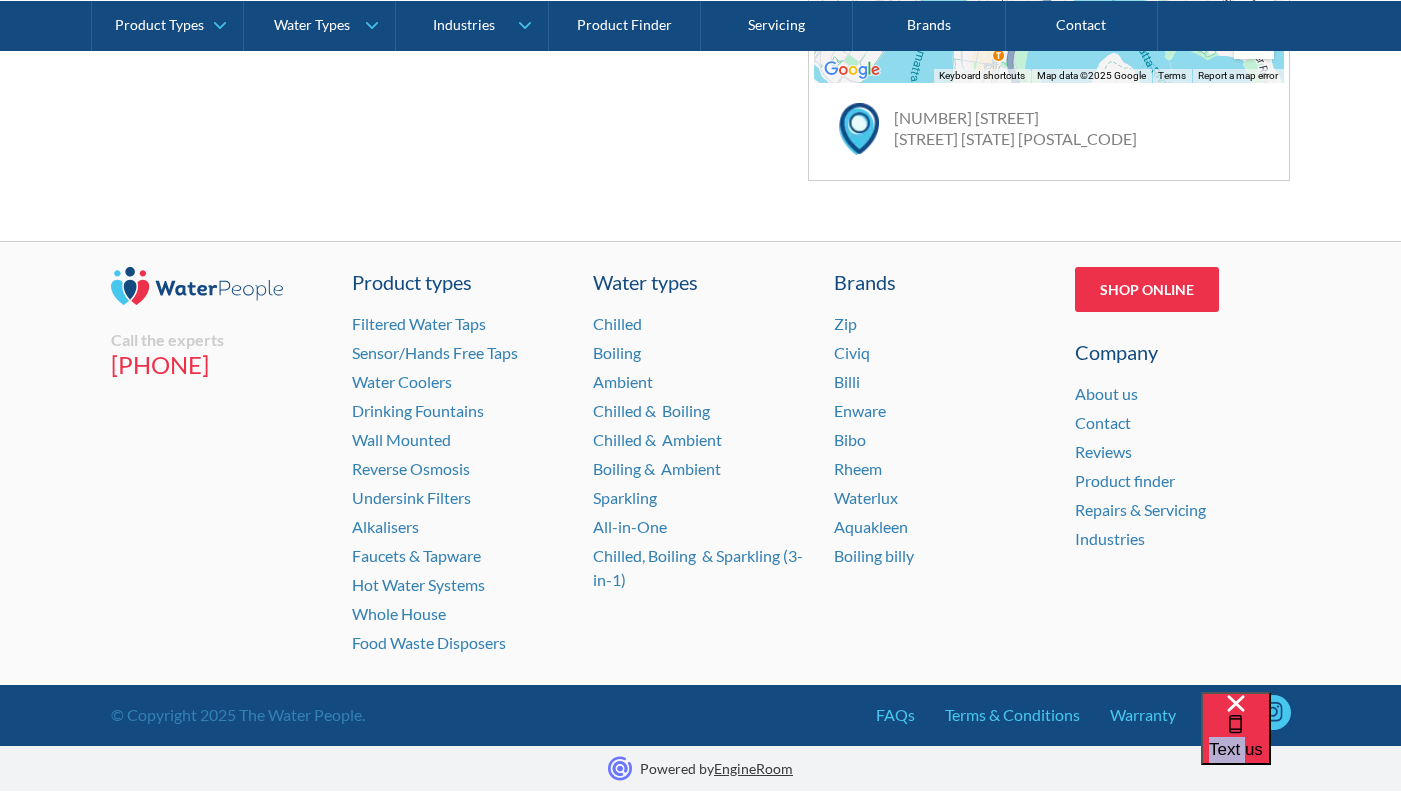 click on "Text us" at bounding box center (1301, 742) 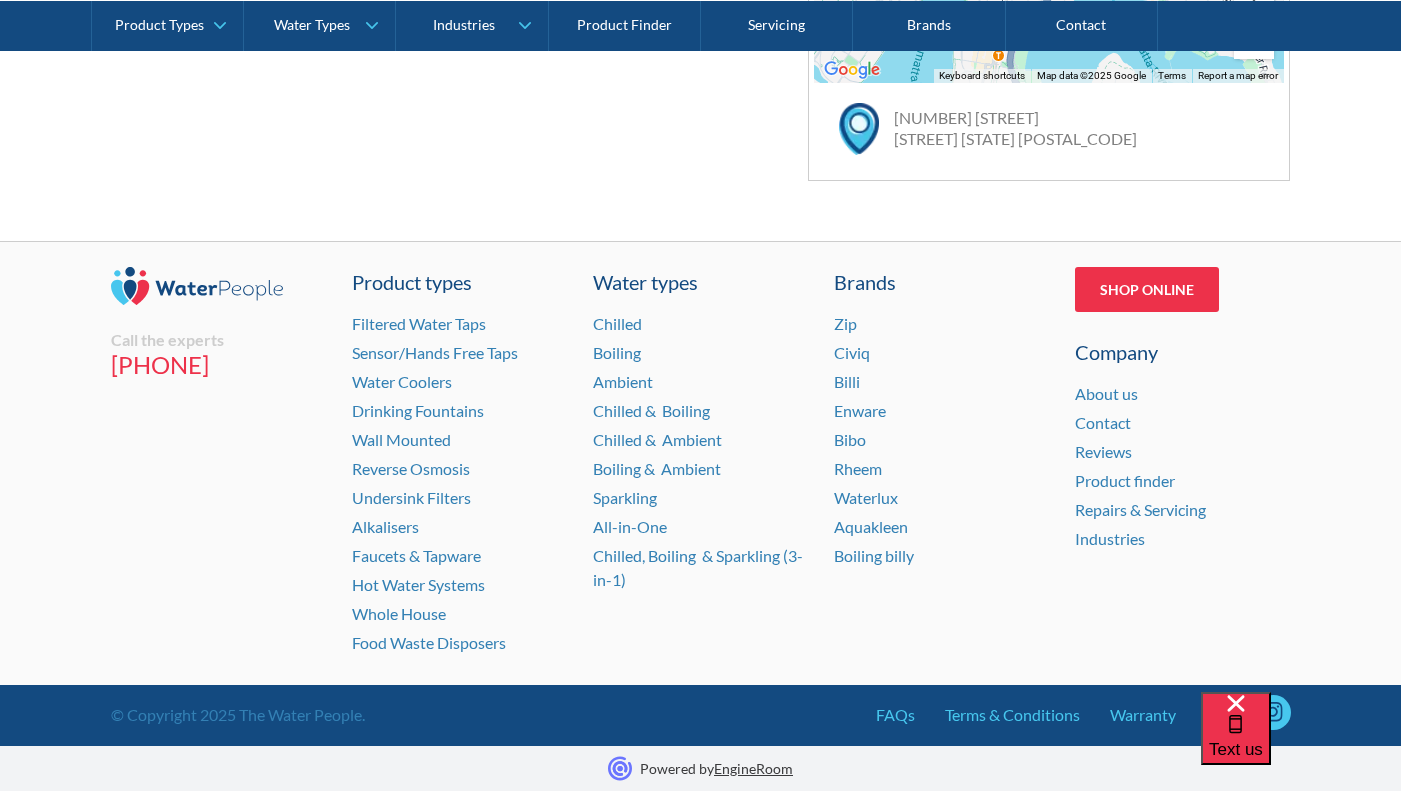 click on "Text us" at bounding box center (1301, 742) 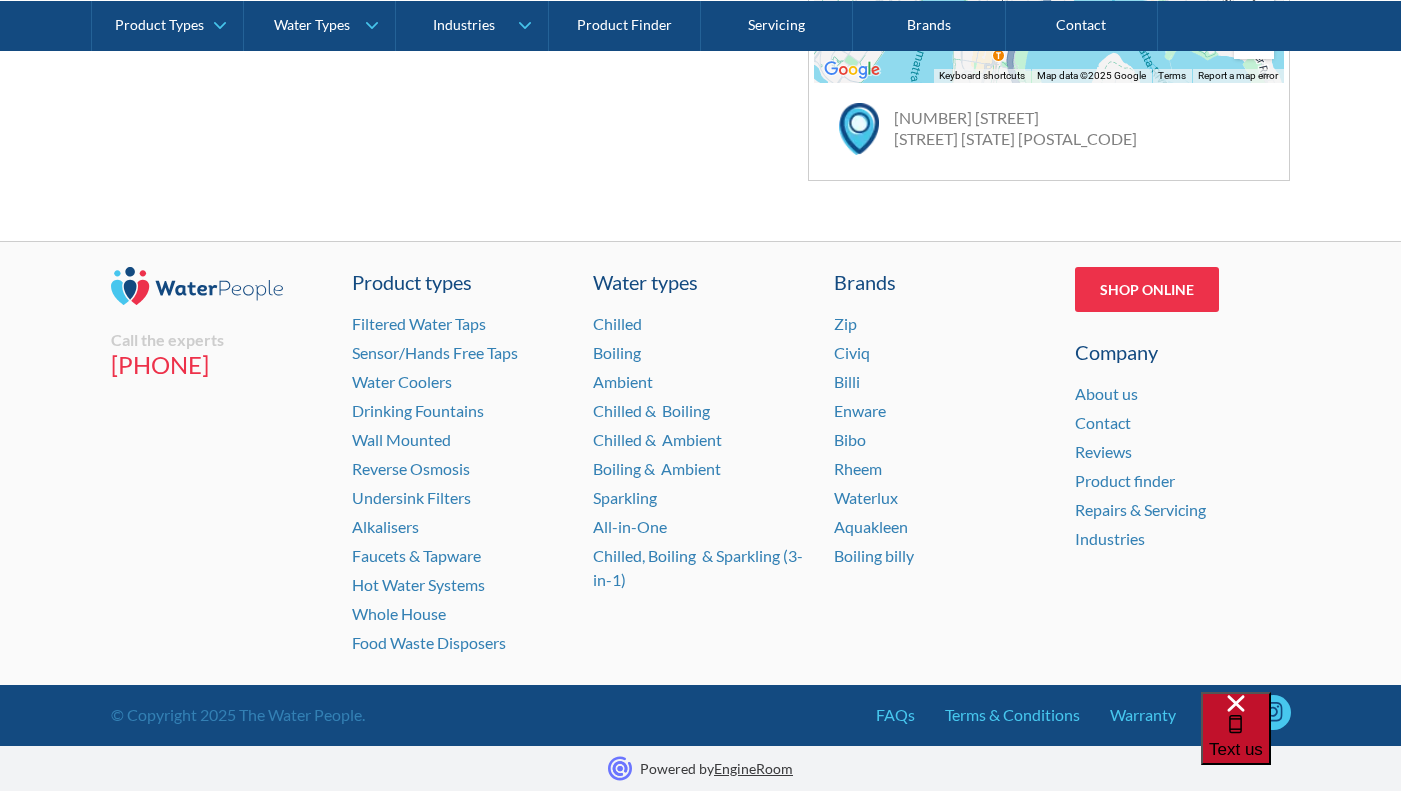 click on "Text us" at bounding box center (1236, 749) 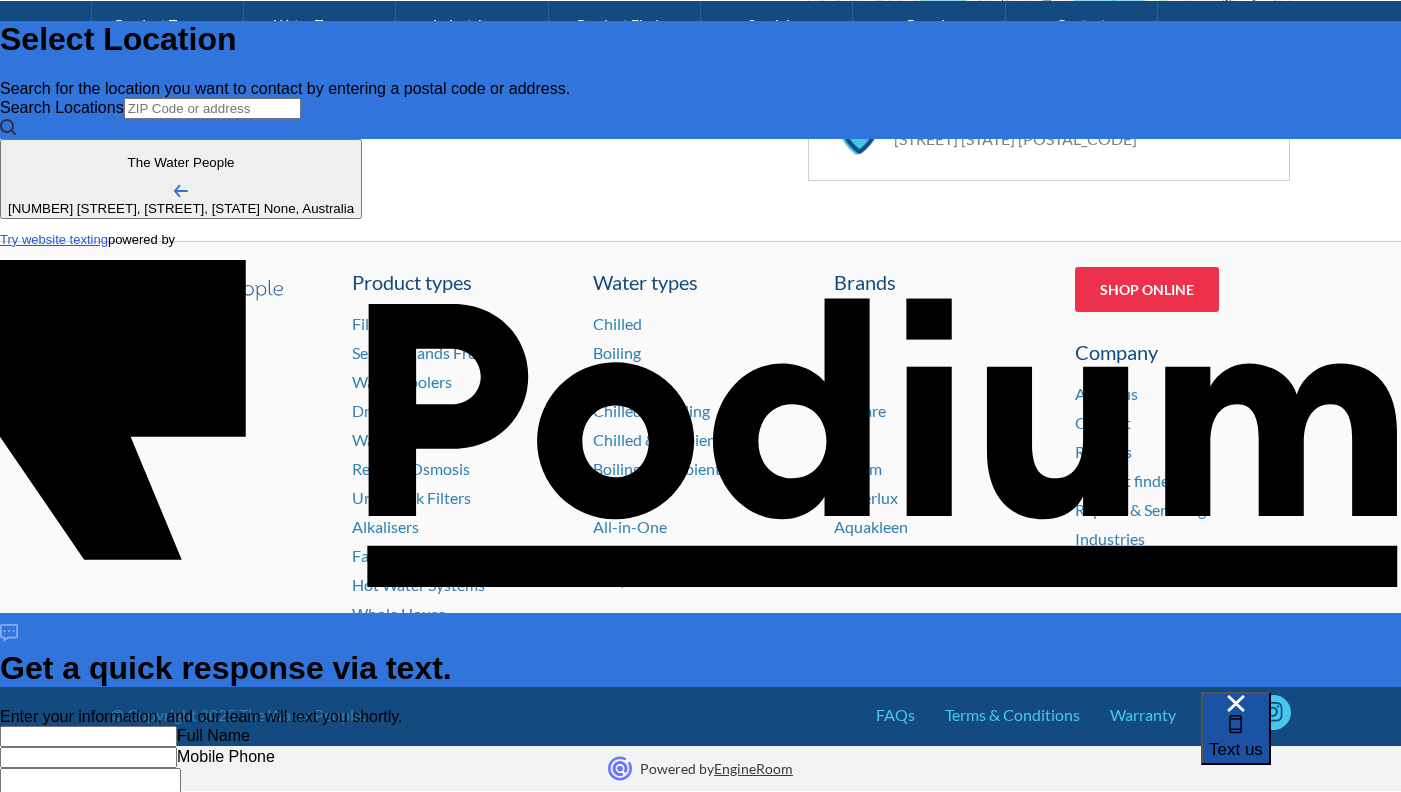 scroll, scrollTop: 0, scrollLeft: 0, axis: both 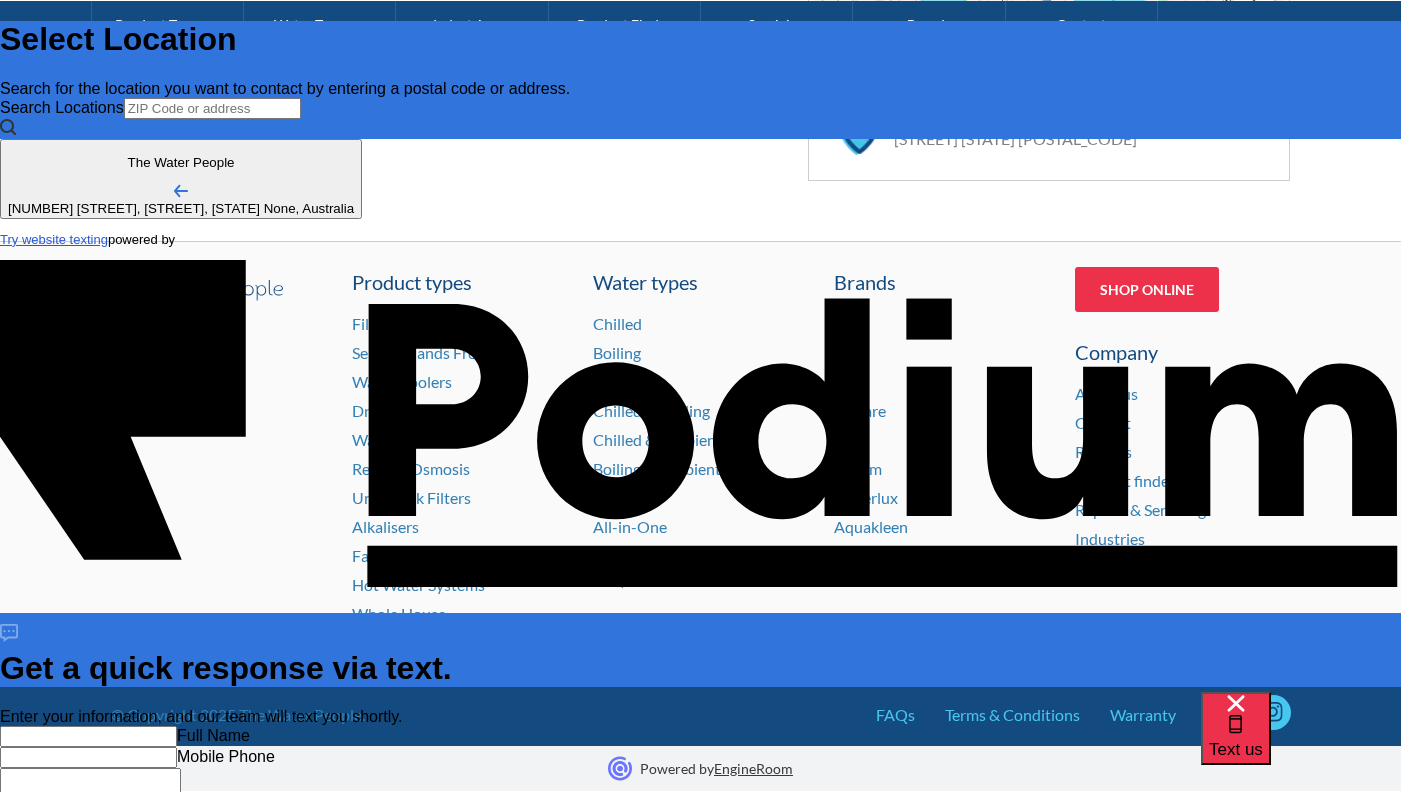 drag, startPoint x: 942, startPoint y: 387, endPoint x: 1021, endPoint y: 557, distance: 187.45934 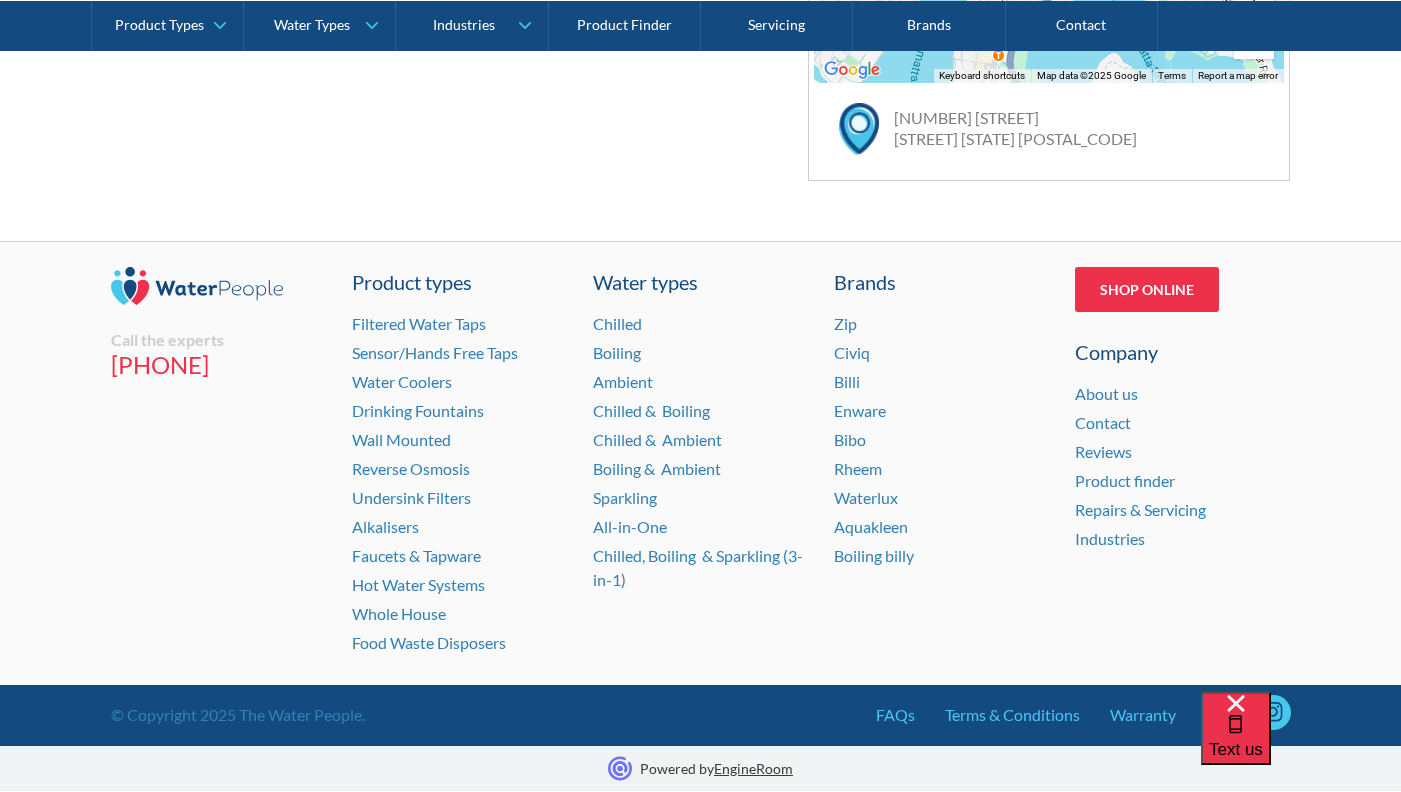 click on "Text us" at bounding box center (1301, 742) 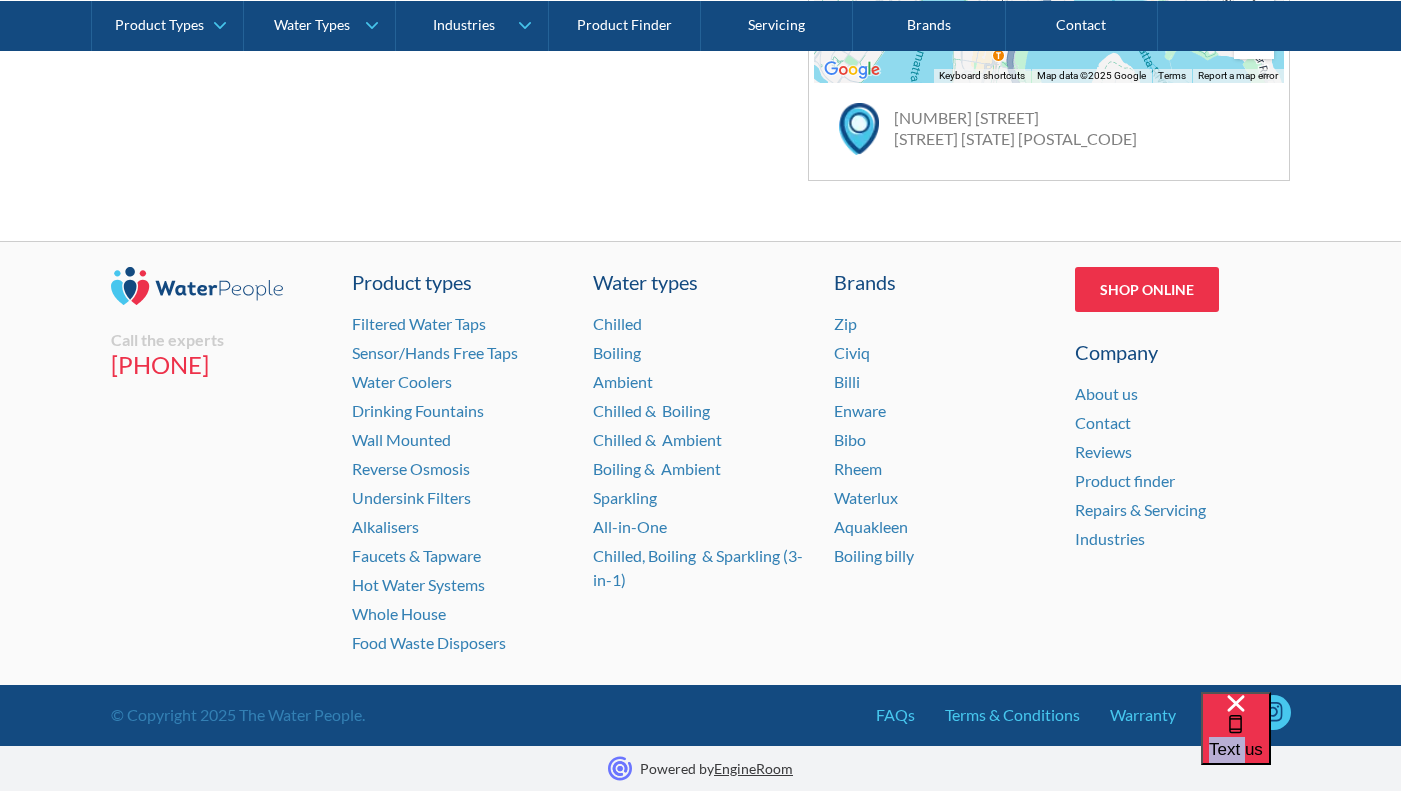 drag, startPoint x: 1225, startPoint y: 708, endPoint x: 2286, endPoint y: 1316, distance: 1222.8594 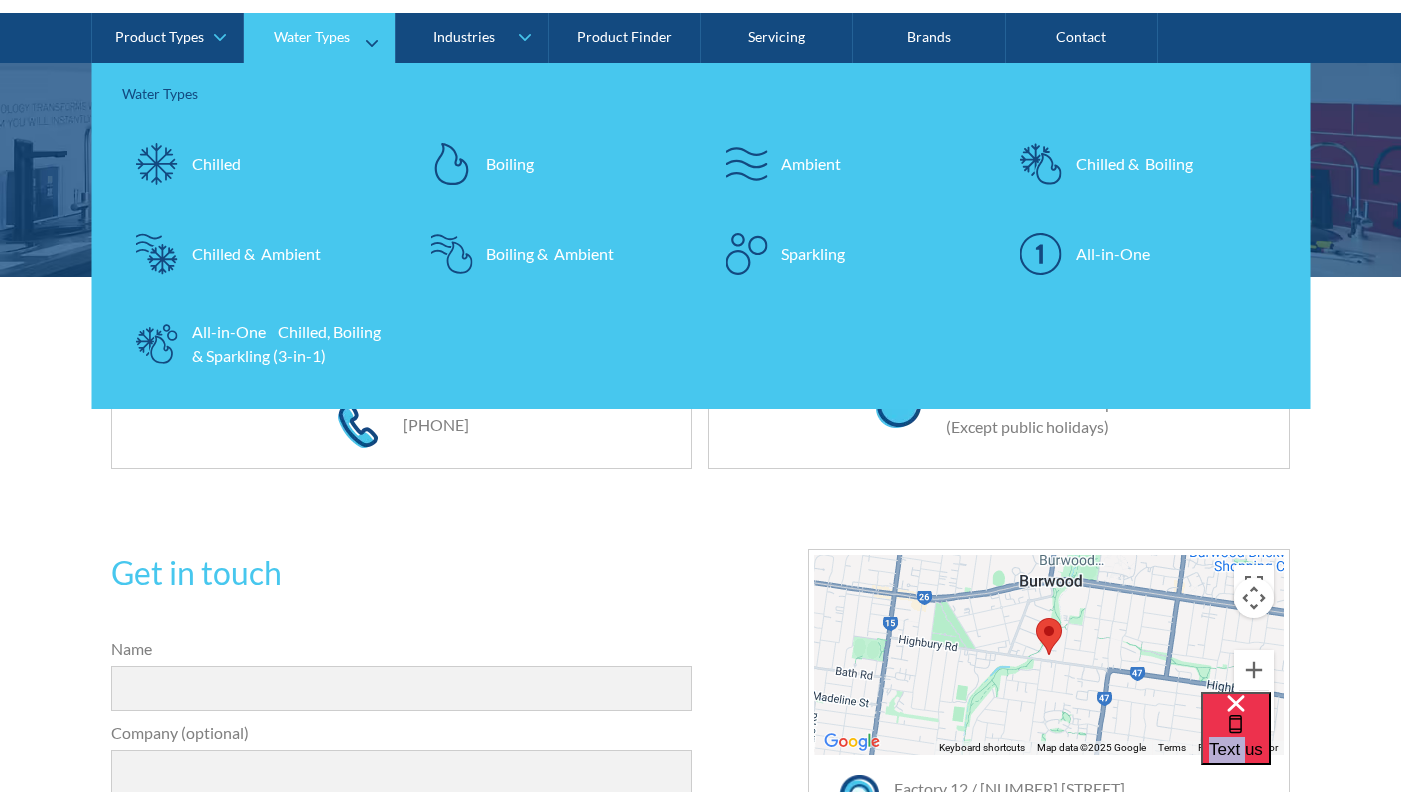 scroll, scrollTop: 300, scrollLeft: 0, axis: vertical 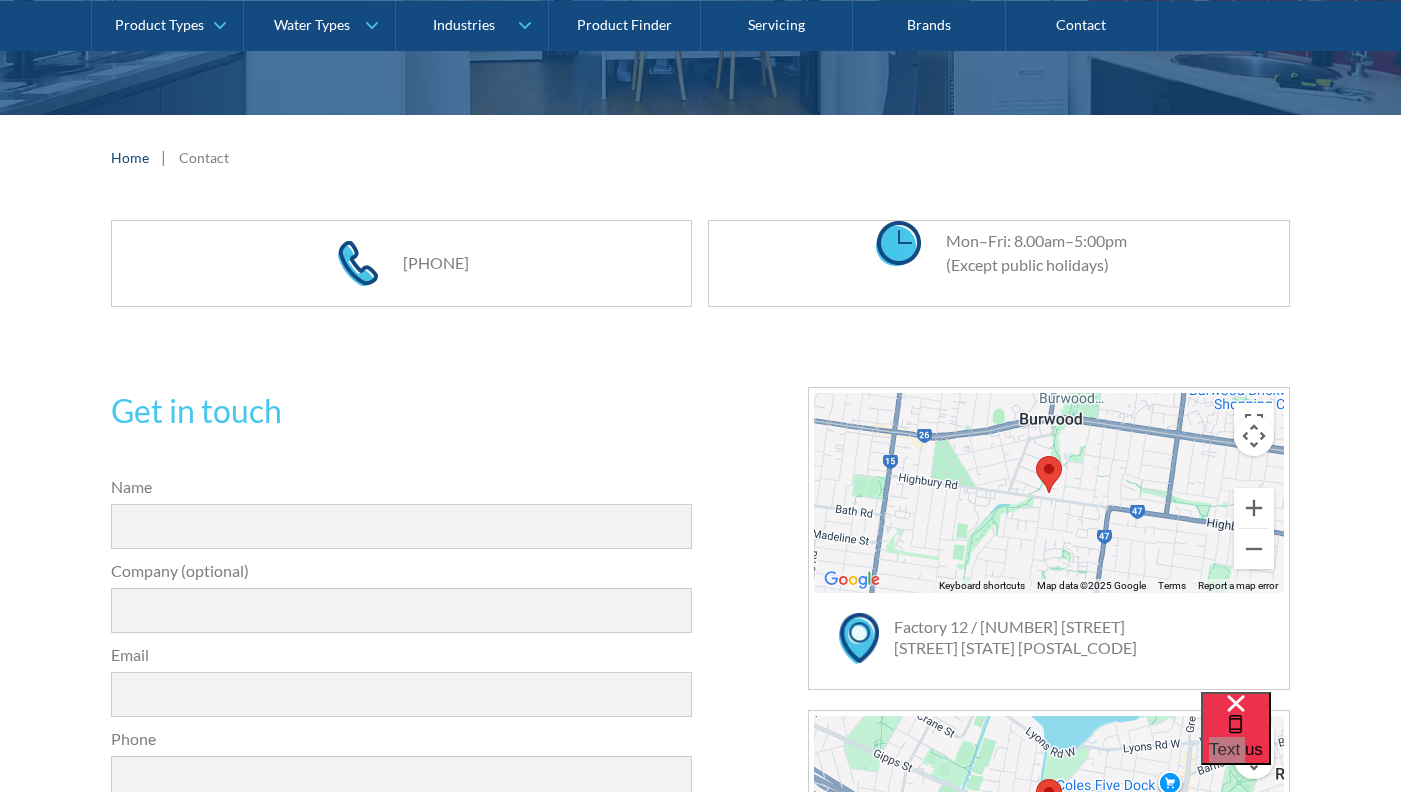 click on "Factory 12 / [NUMBER] [STREET] [STREET] [STATE] ← Move left → Move right ↑ Move up ↓ Move down + Zoom in - Zoom out Home Jump left by 75% End Jump right by 75% Page Up Jump up by 75% Page Down Jump down by 75% Keyboard shortcuts Map Data Map data ©2025 Google Map data ©2025 Google 500 m  Click to toggle between metric and imperial units Terms Report a map error Factory 12 / [NUMBER] [STREET] [STREET] [STATE] ← Move left → Move right ↑ Move up ↓ Move down + Zoom in - Zoom out Home Jump left by 75% End Jump right by 75% Page Up Jump up by 75% Page Down Jump down by 75% Keyboard shortcuts Map Data Map data ©2025 Google Map data ©2025 Google 500 m  Click to toggle between metric and imperial units Terms Report a map error [NUMBER] [STREET] [STREET] [STATE] ← Move left →" at bounding box center [700, 862] 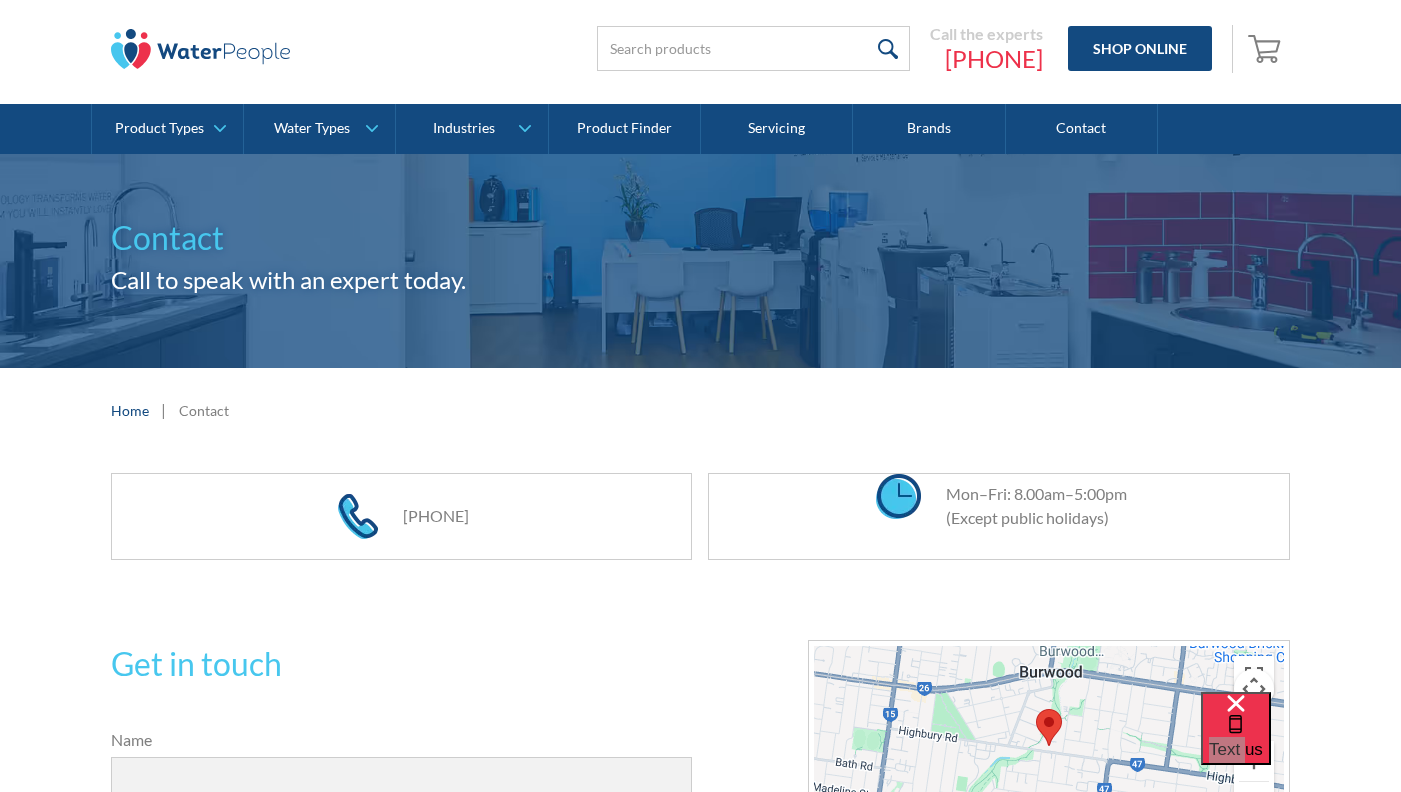 scroll, scrollTop: 0, scrollLeft: 0, axis: both 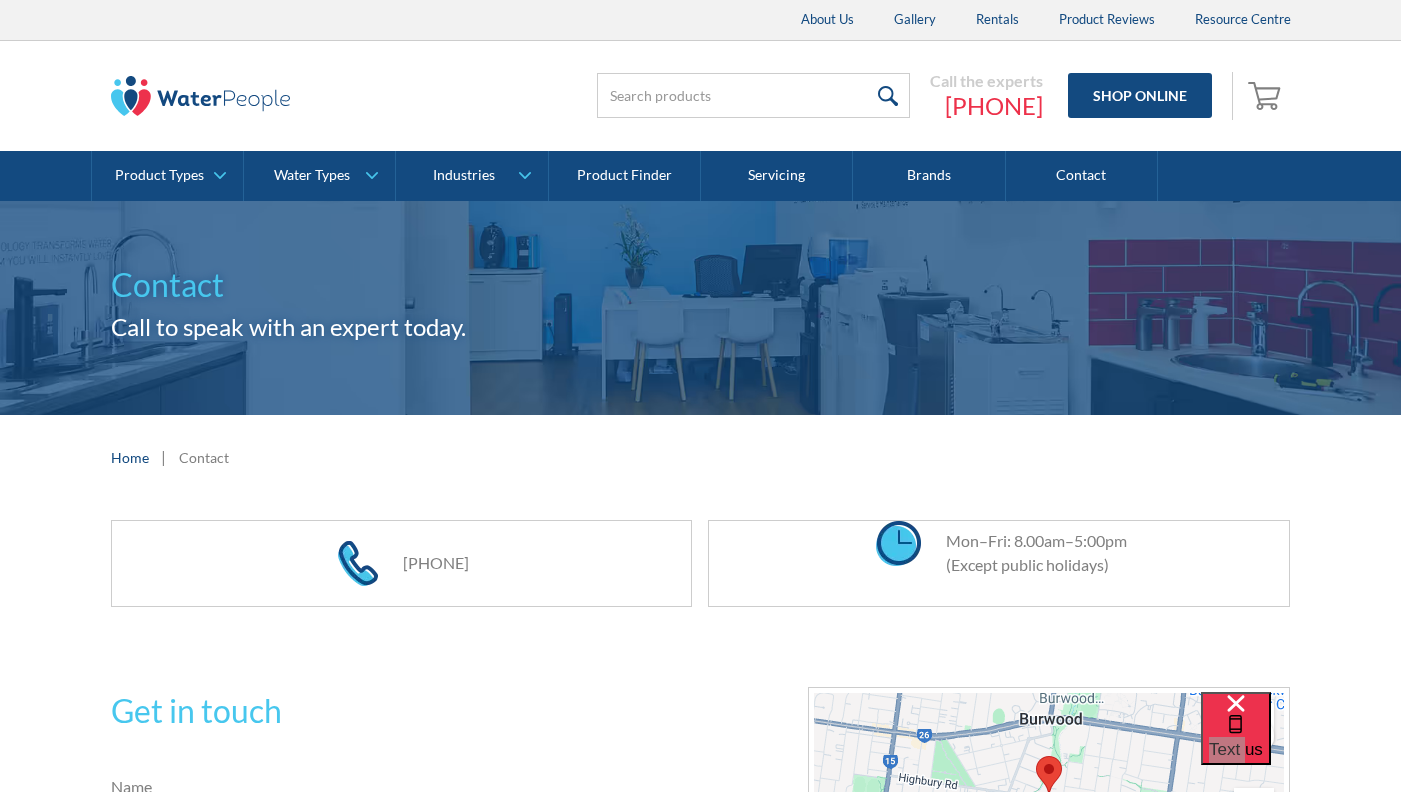 drag, startPoint x: 494, startPoint y: 546, endPoint x: 362, endPoint y: 558, distance: 132.54433 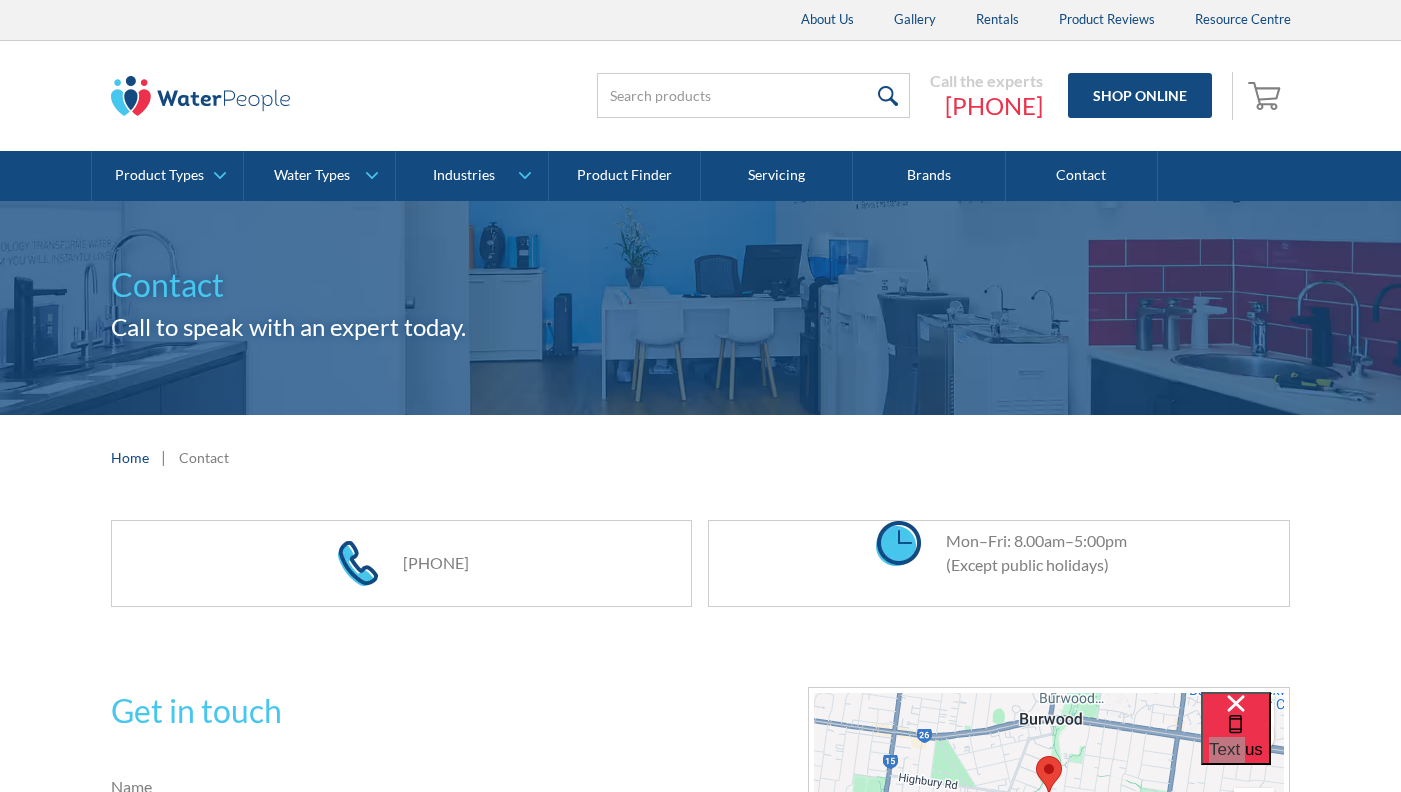 click on "[PHONE]" at bounding box center [402, 563] 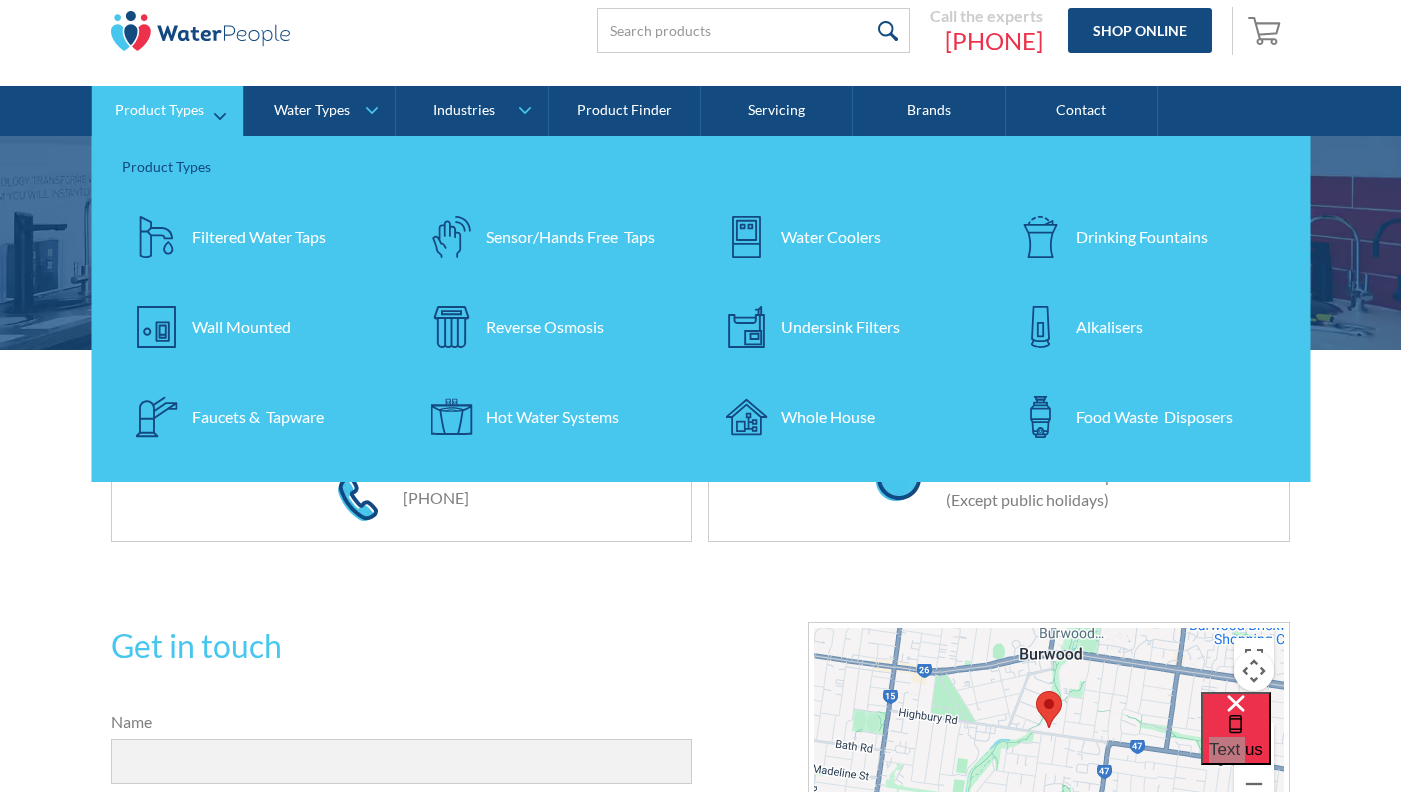 scroll, scrollTop: 100, scrollLeft: 0, axis: vertical 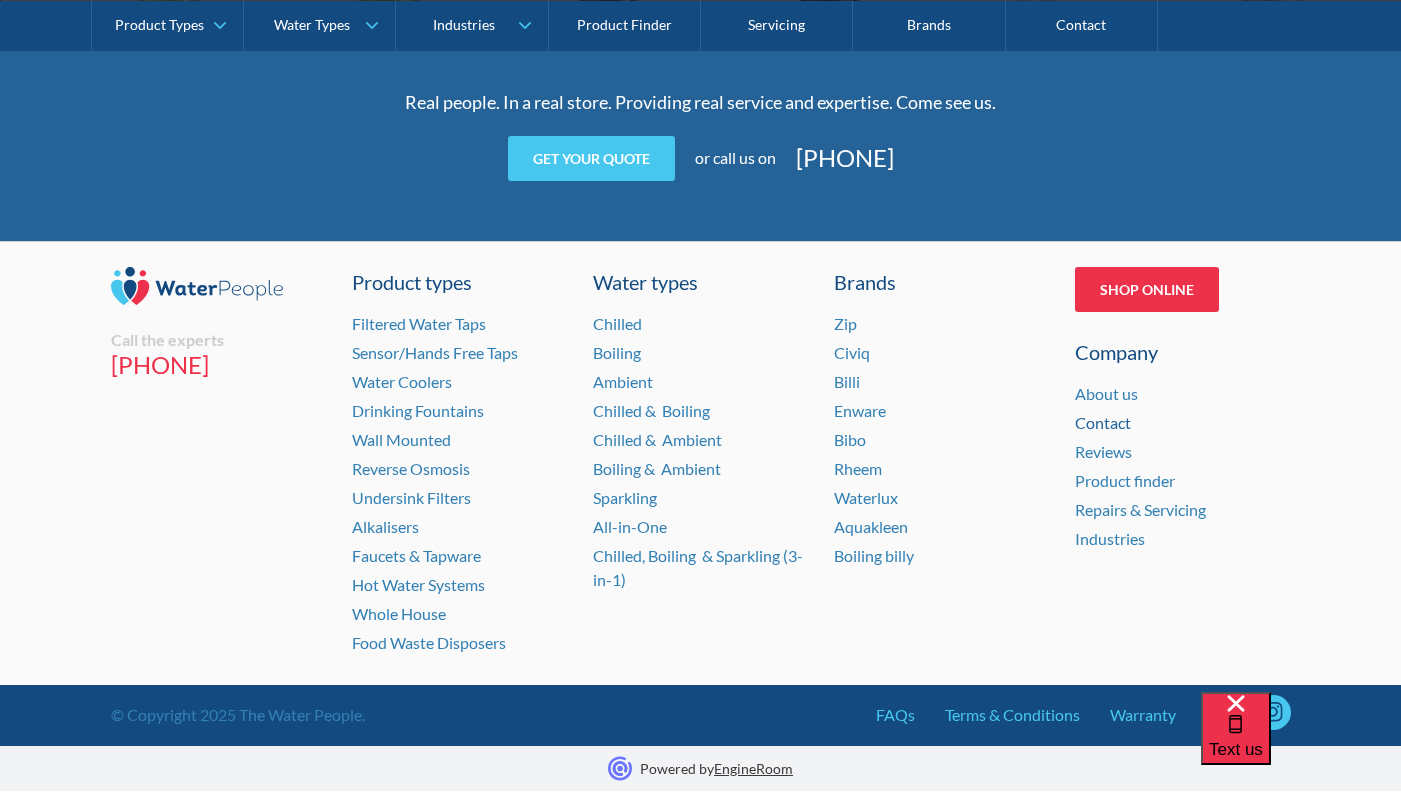 click on "Contact" at bounding box center (1103, 422) 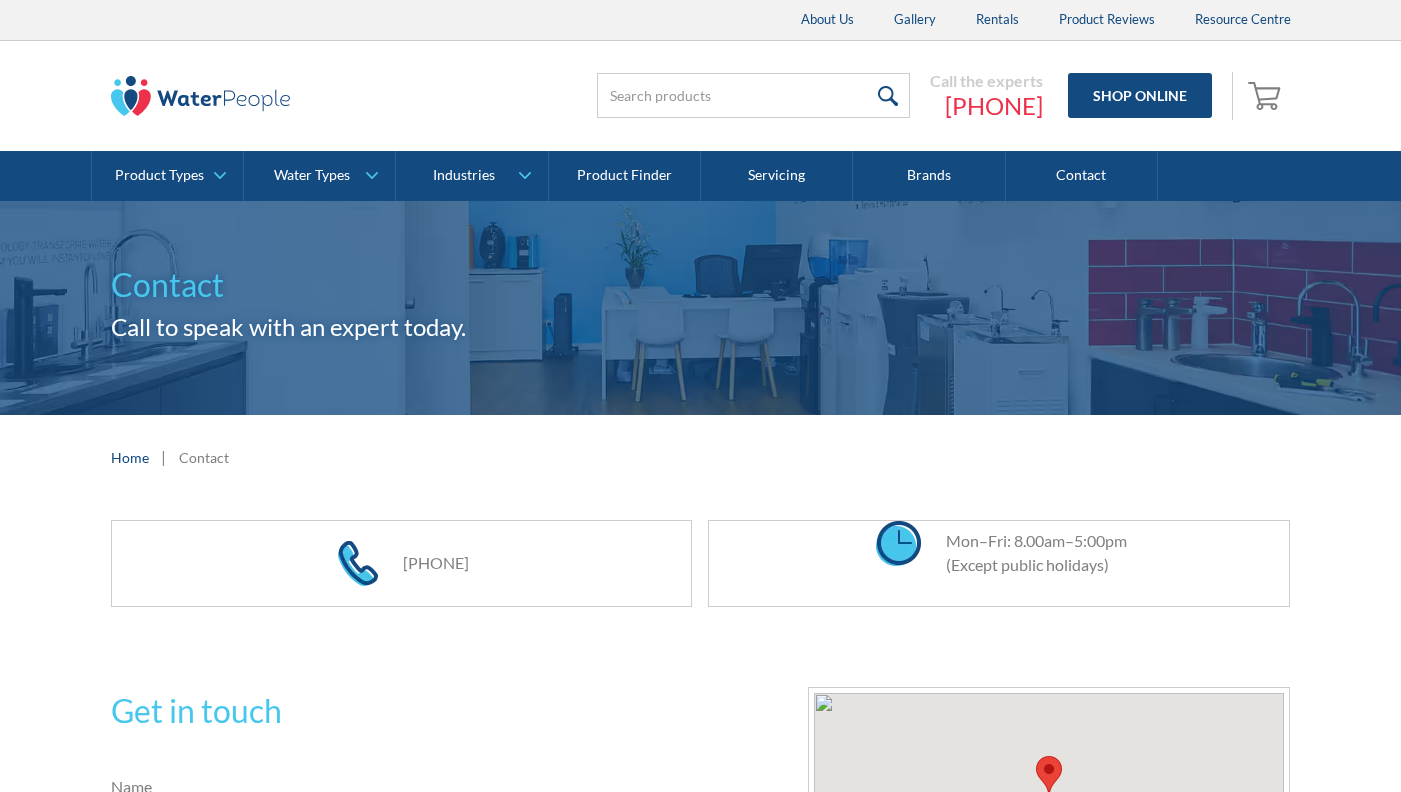 scroll, scrollTop: 0, scrollLeft: 0, axis: both 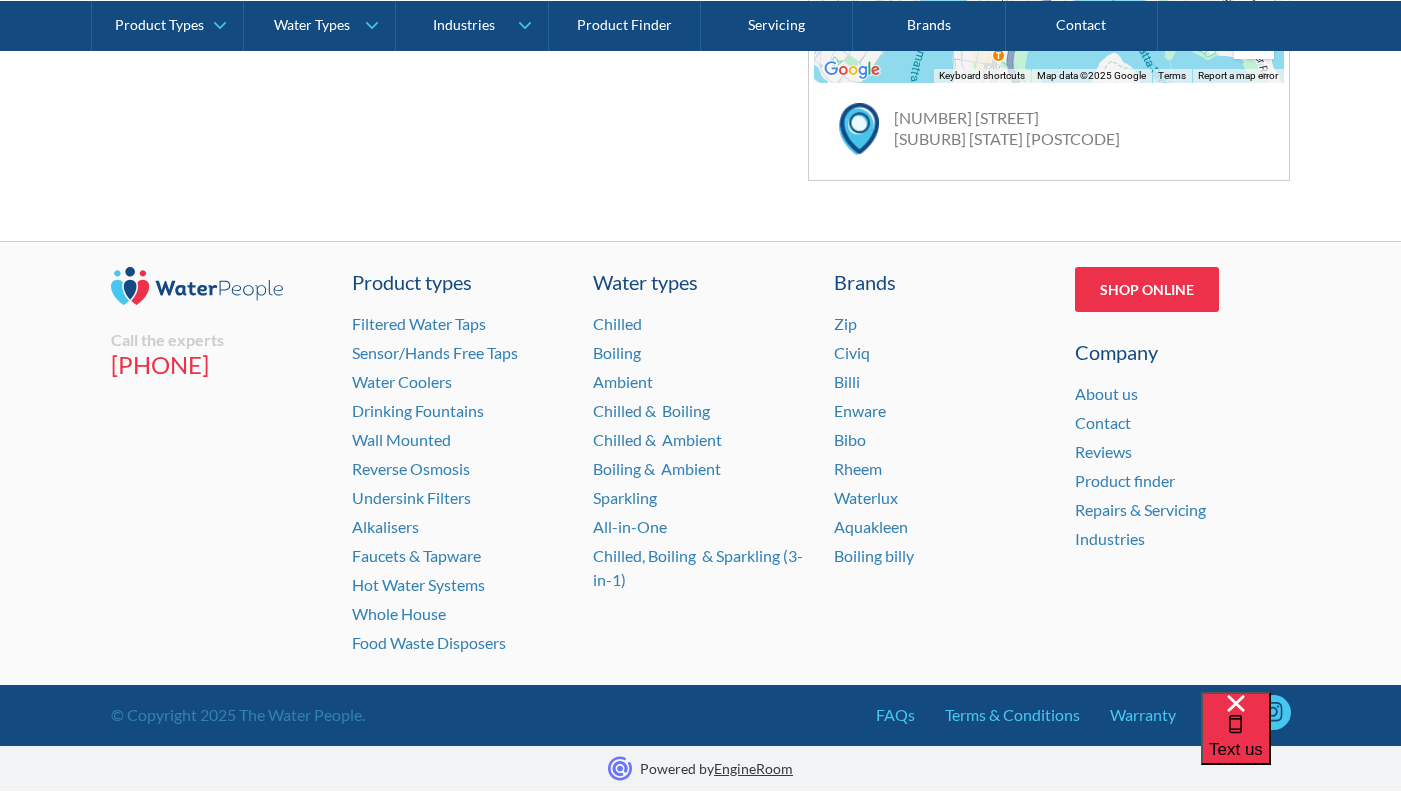 drag, startPoint x: 1227, startPoint y: 710, endPoint x: 1316, endPoint y: 701, distance: 89.453896 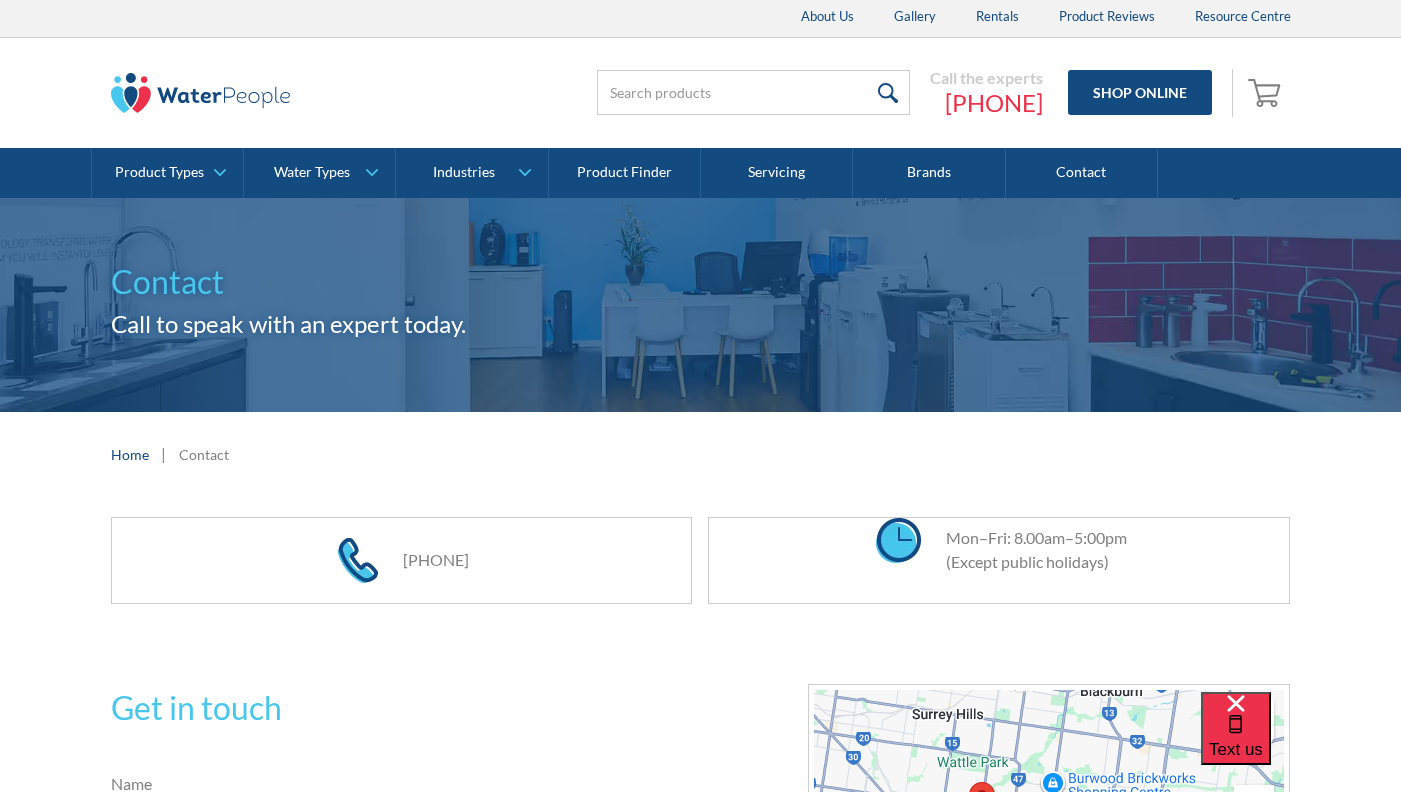 scroll, scrollTop: 0, scrollLeft: 0, axis: both 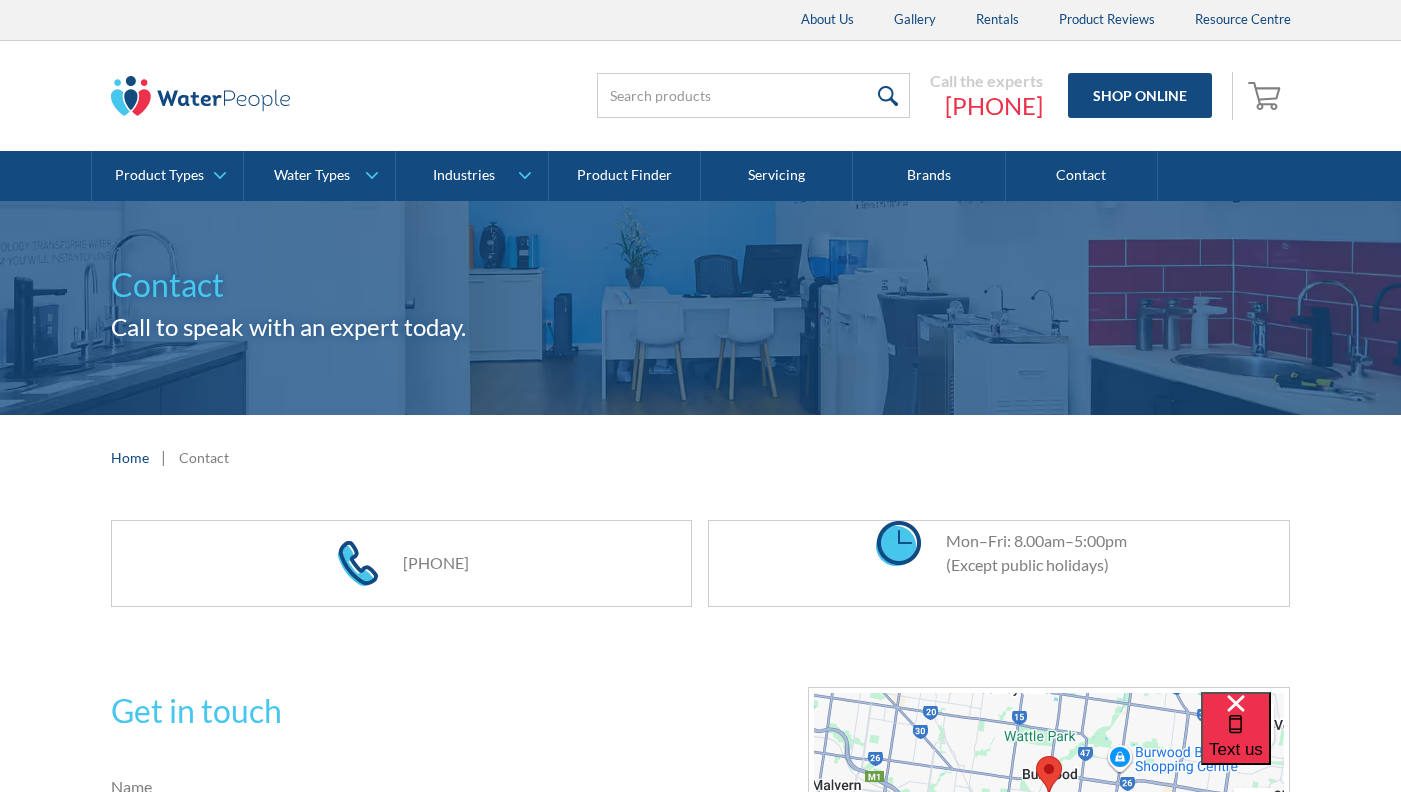 drag, startPoint x: 316, startPoint y: 90, endPoint x: 221, endPoint y: 119, distance: 99.32774 